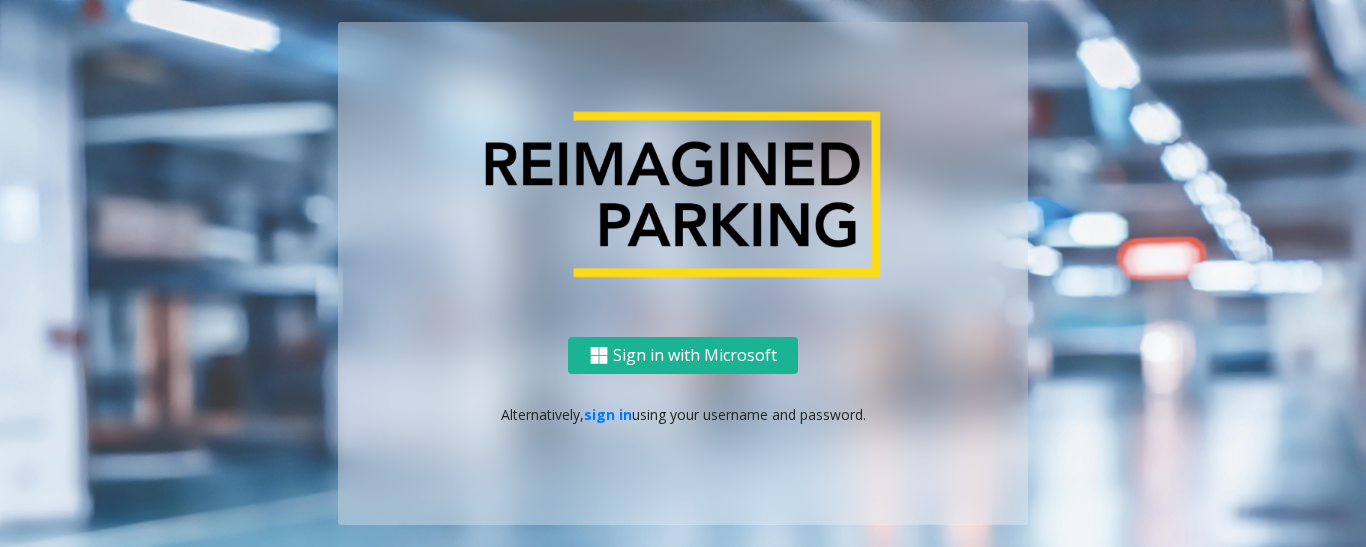 scroll, scrollTop: 0, scrollLeft: 0, axis: both 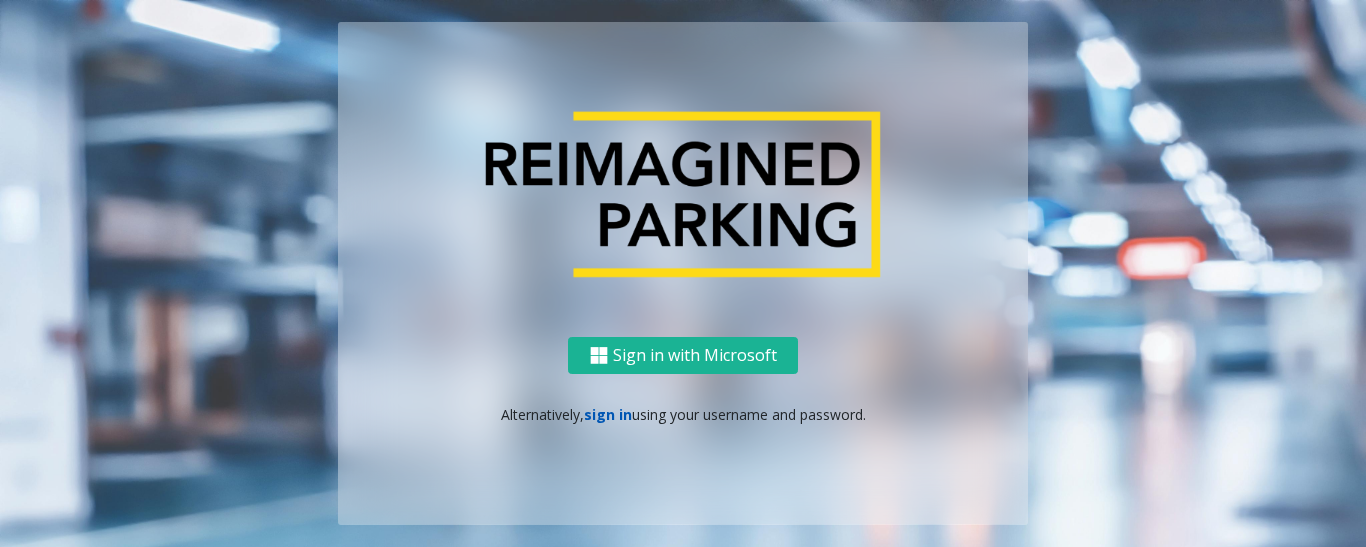 click on "sign in" 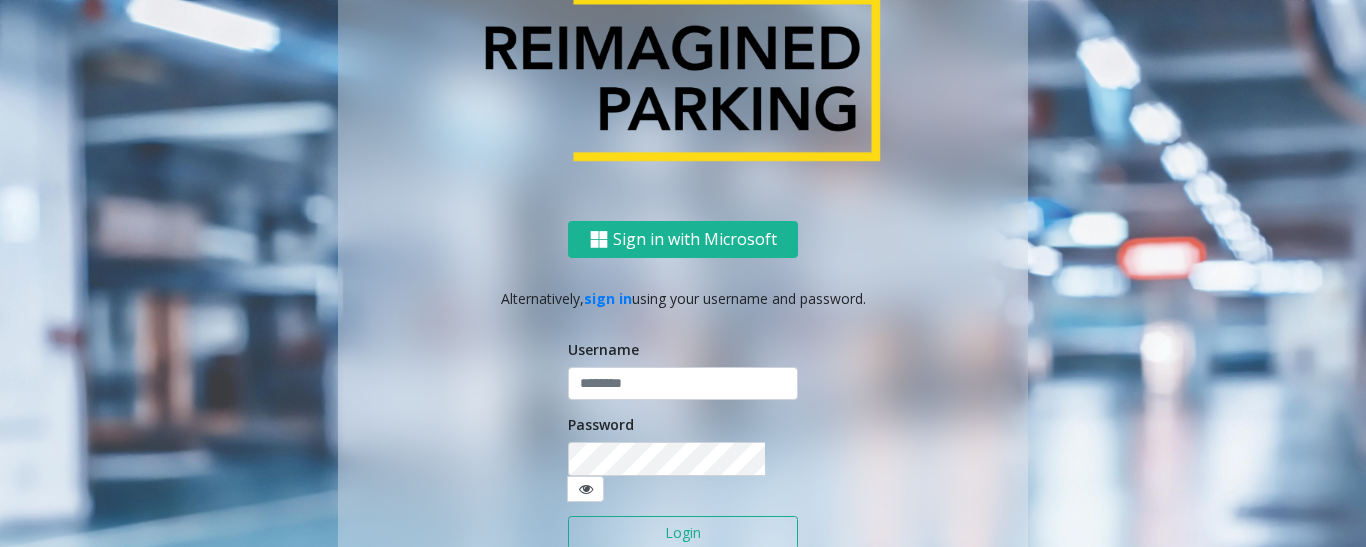 click on "Login" 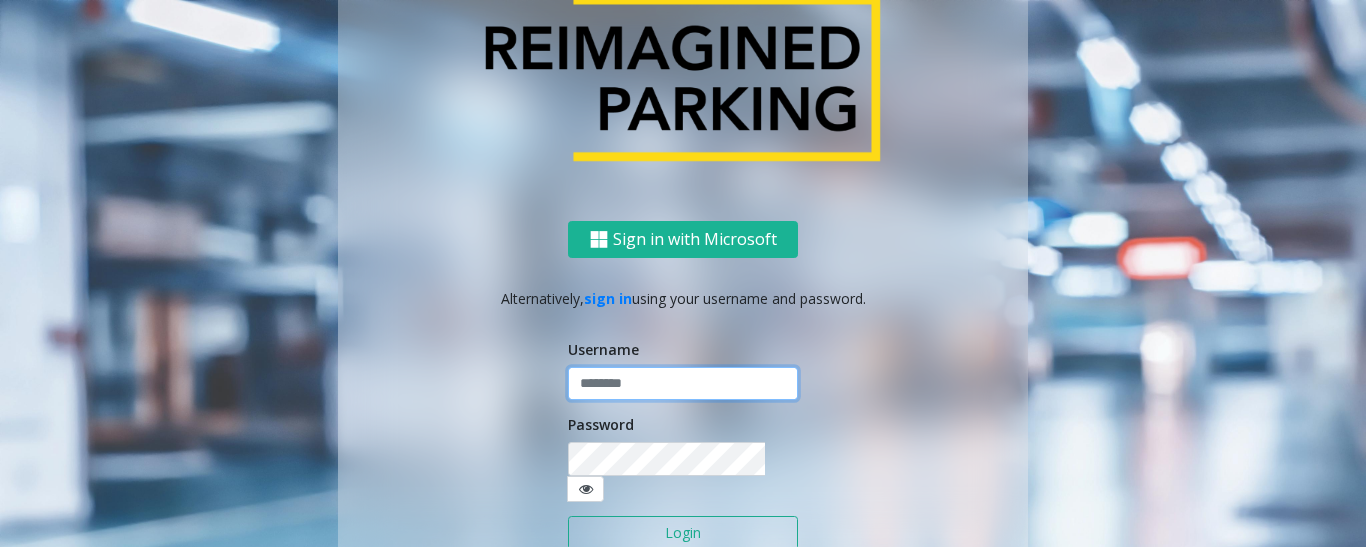 type on "*********" 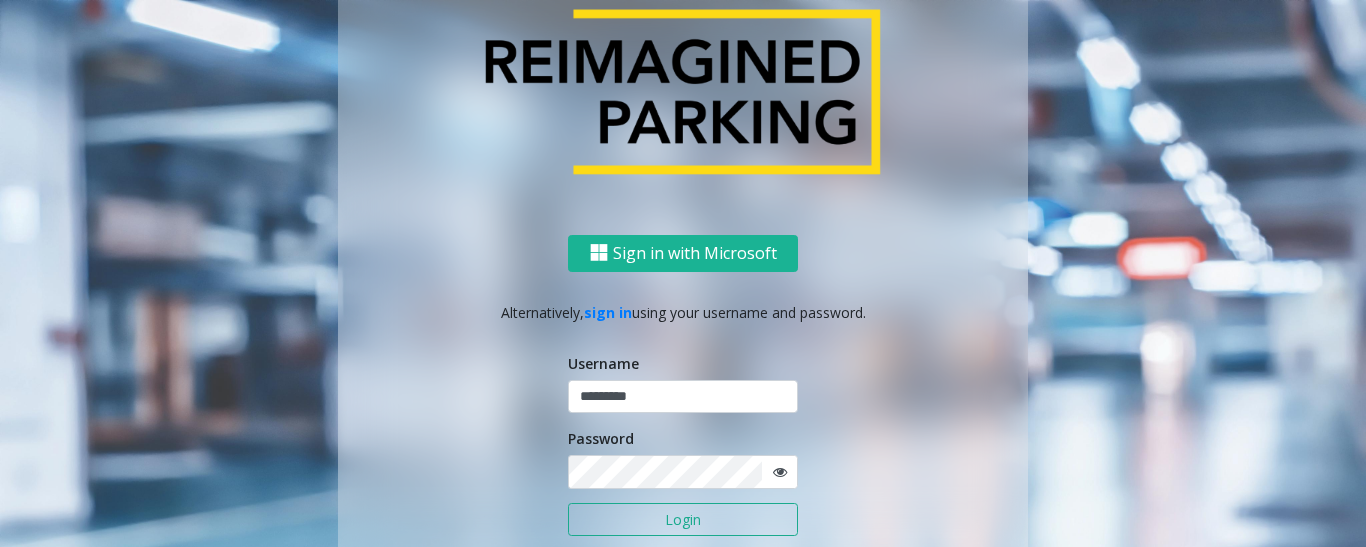 click on "Login" 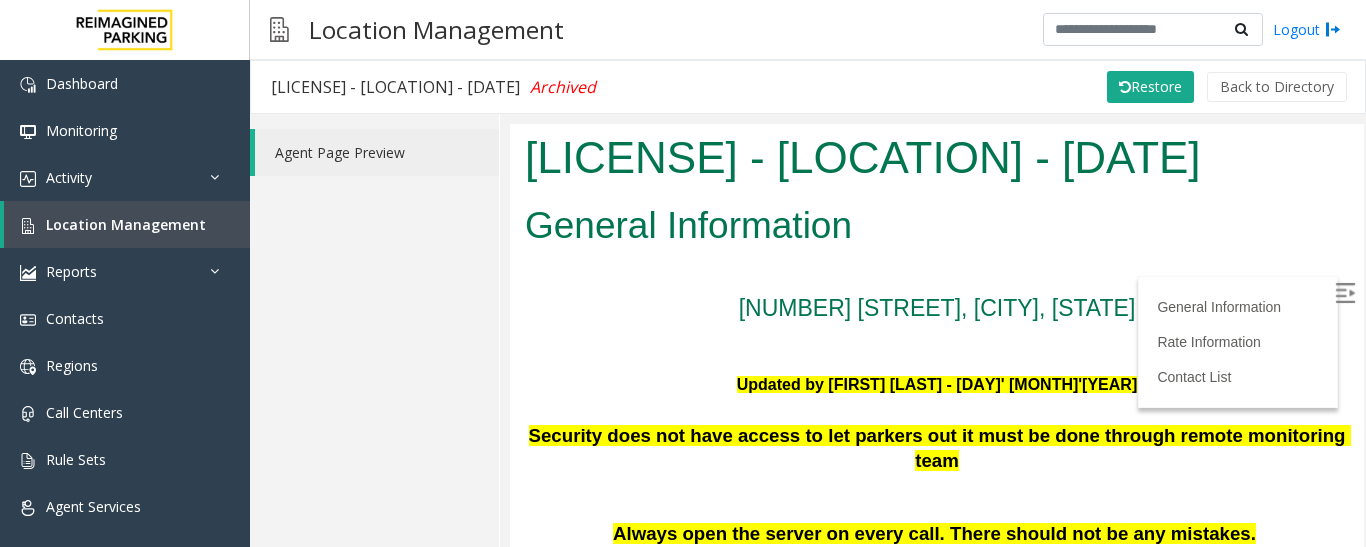 scroll, scrollTop: 0, scrollLeft: 0, axis: both 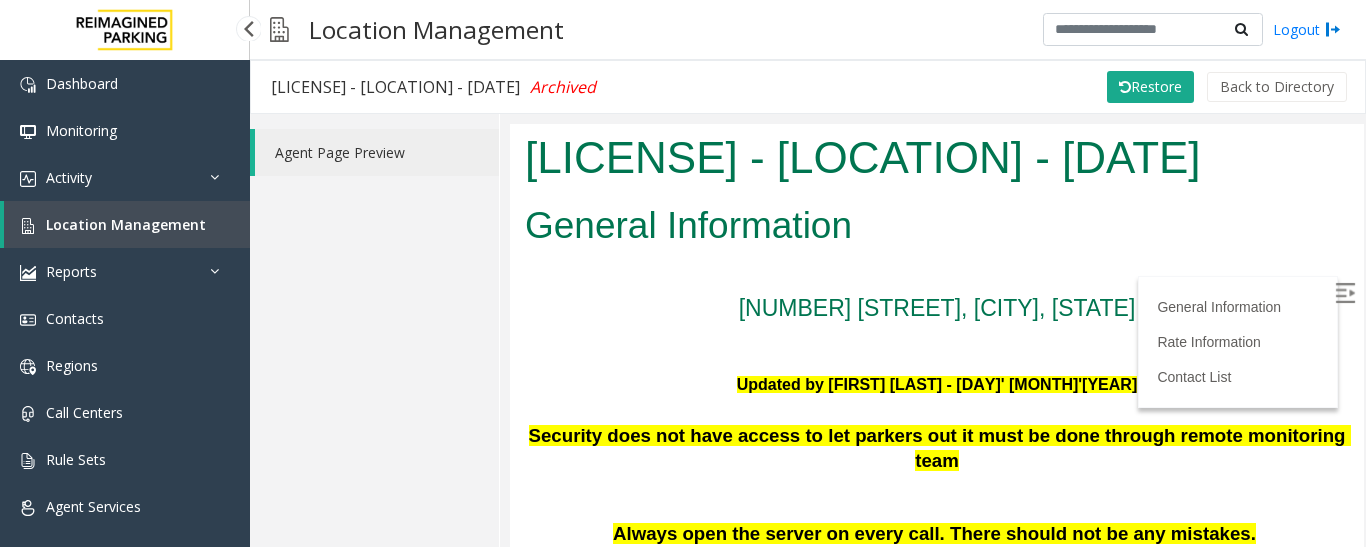 click on "Location Management" at bounding box center [126, 224] 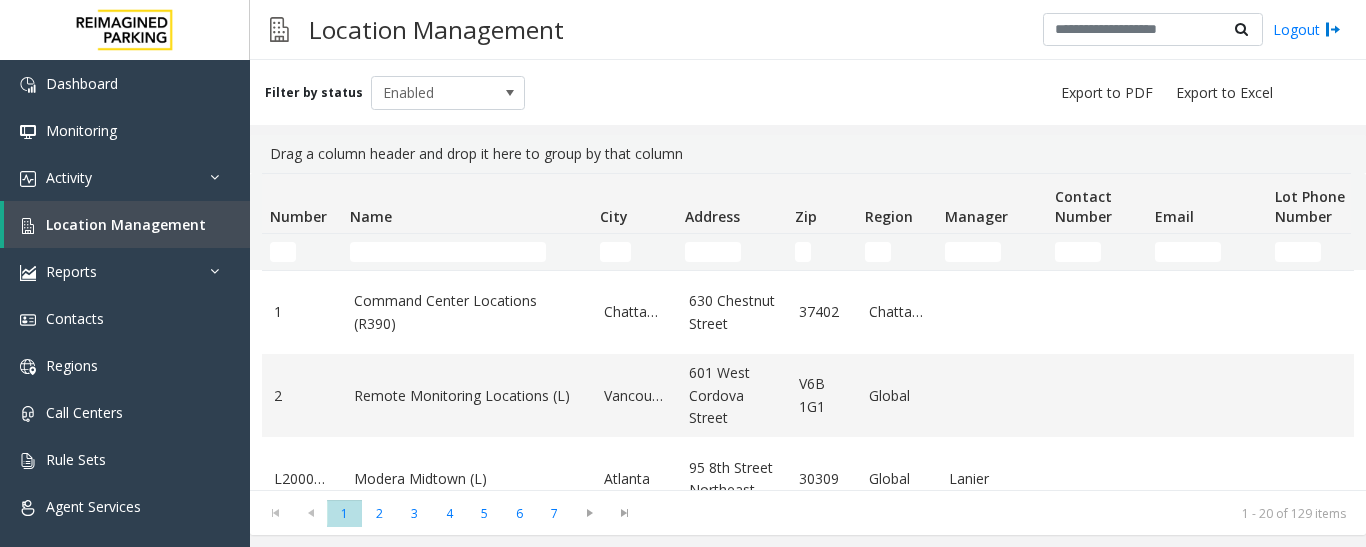 click 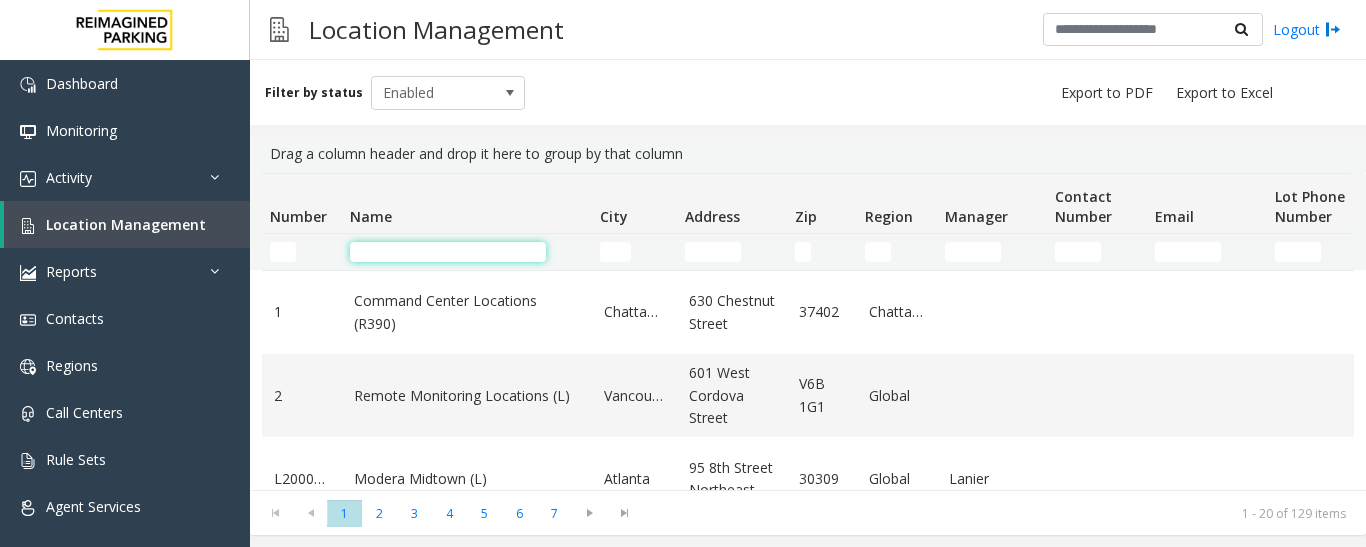 click 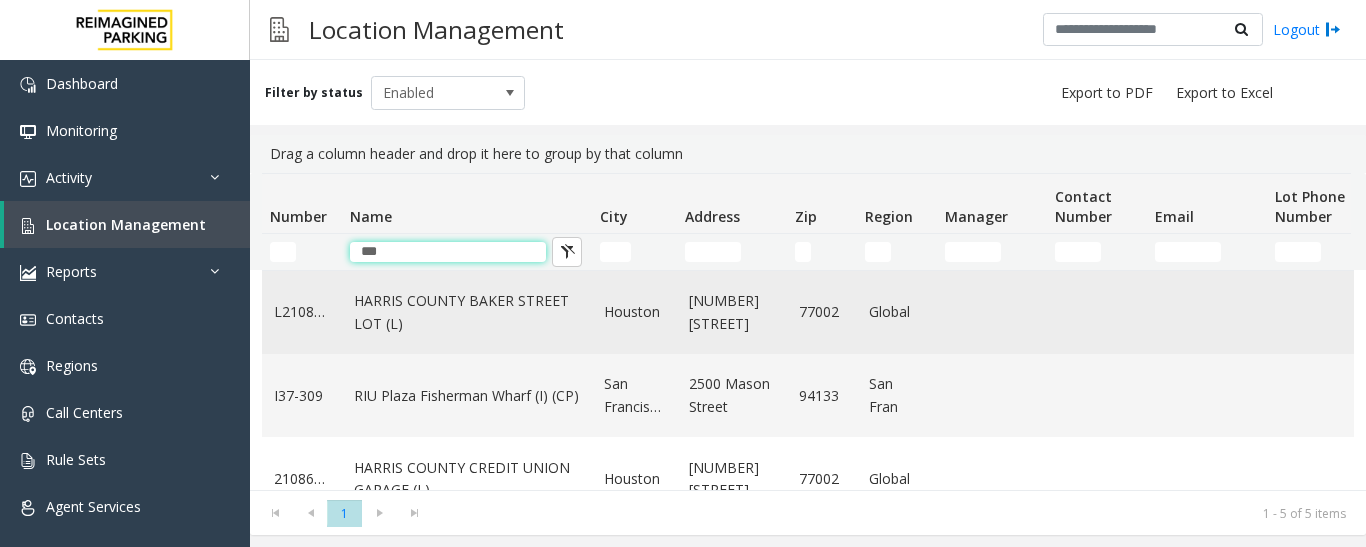 type on "***" 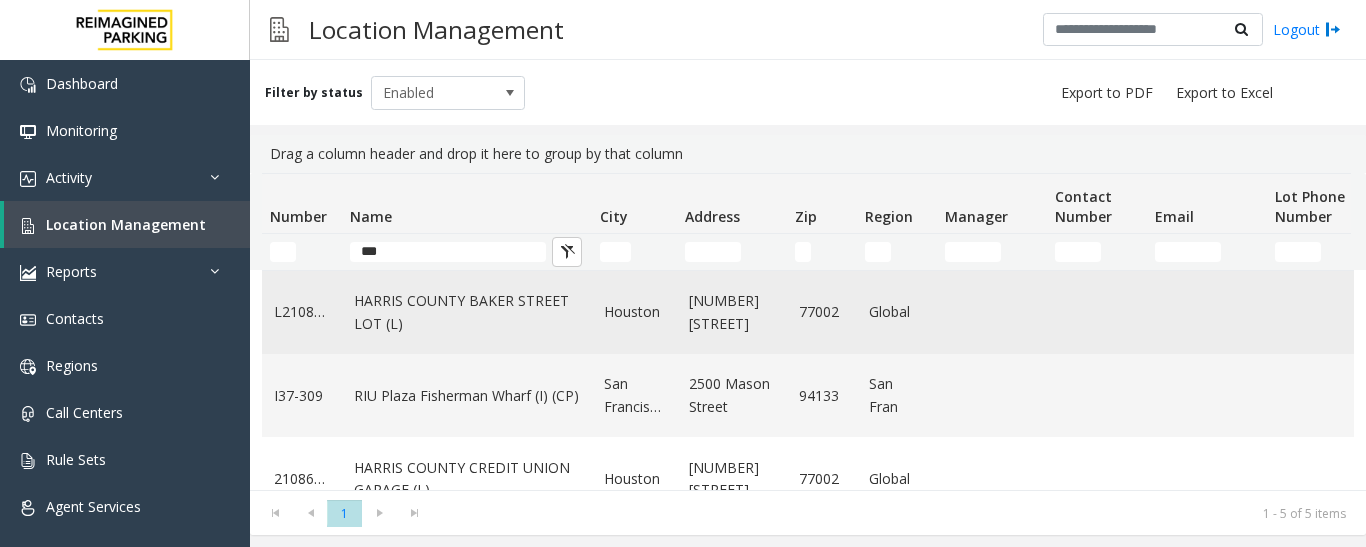 click on "HARRIS COUNTY BAKER STREET LOT (L)" 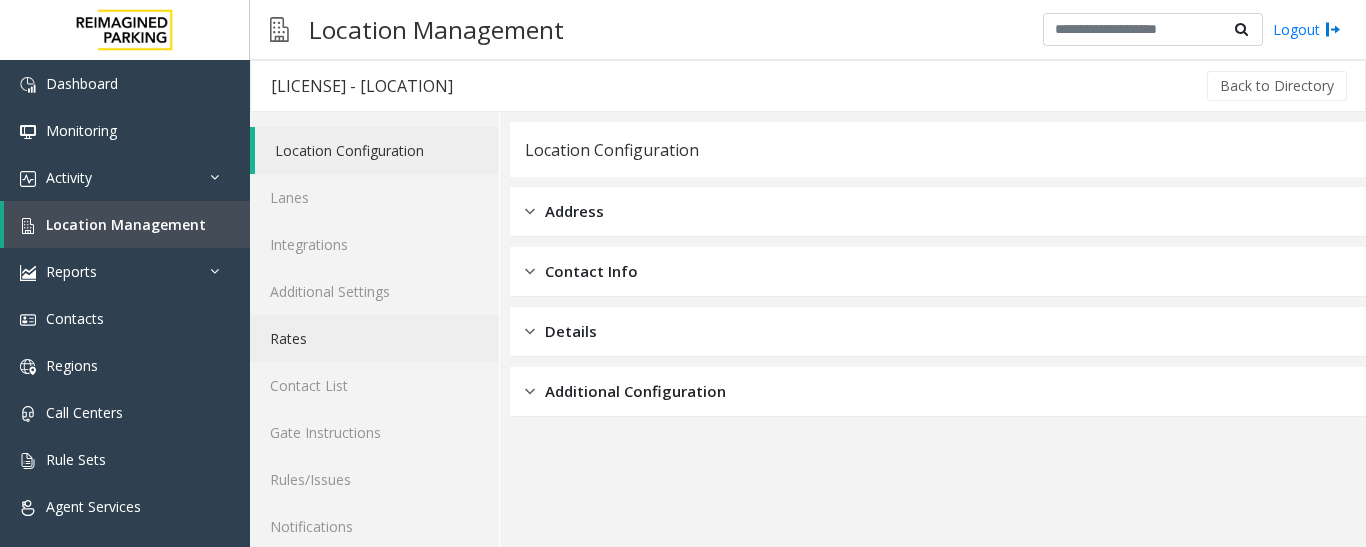 scroll, scrollTop: 112, scrollLeft: 0, axis: vertical 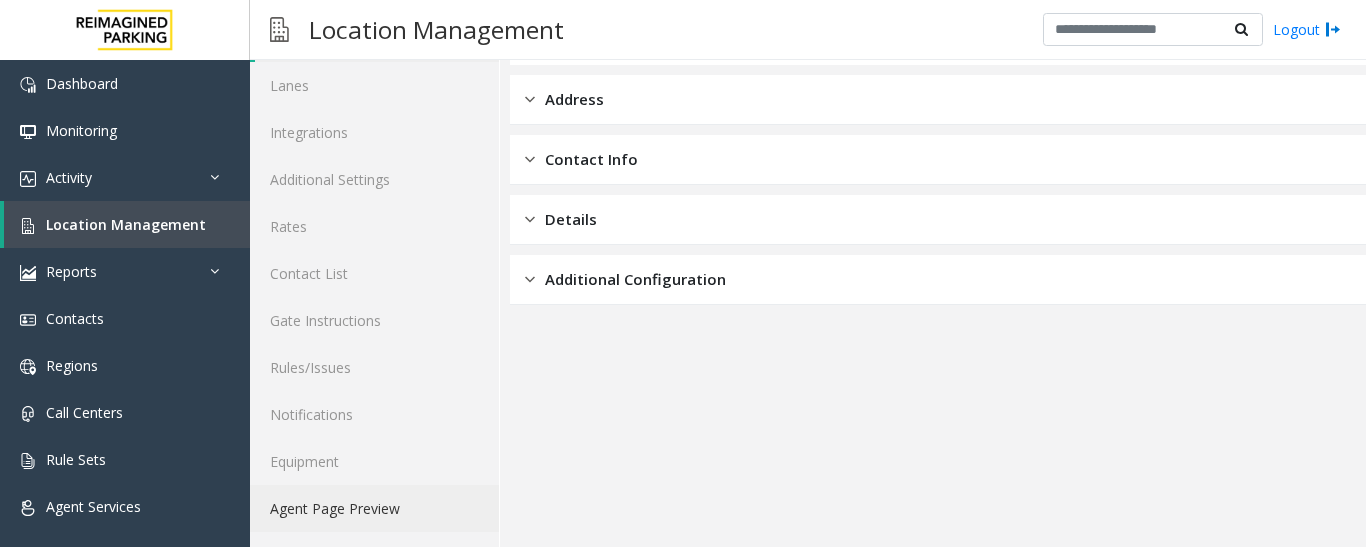 click on "Agent Page Preview" 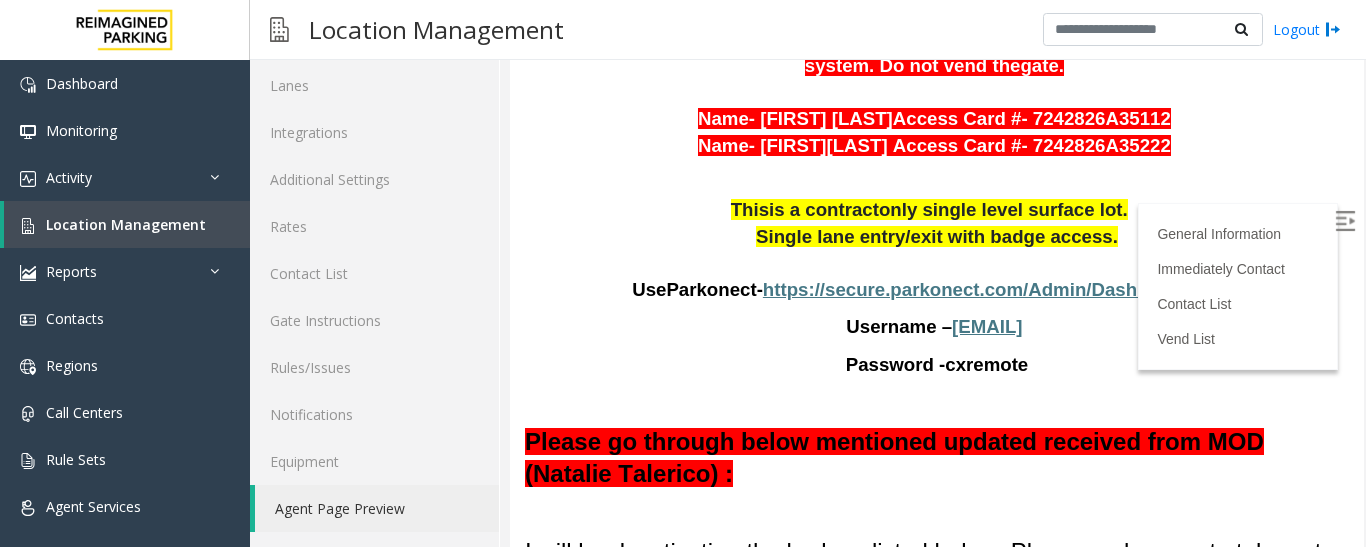 scroll, scrollTop: 1300, scrollLeft: 0, axis: vertical 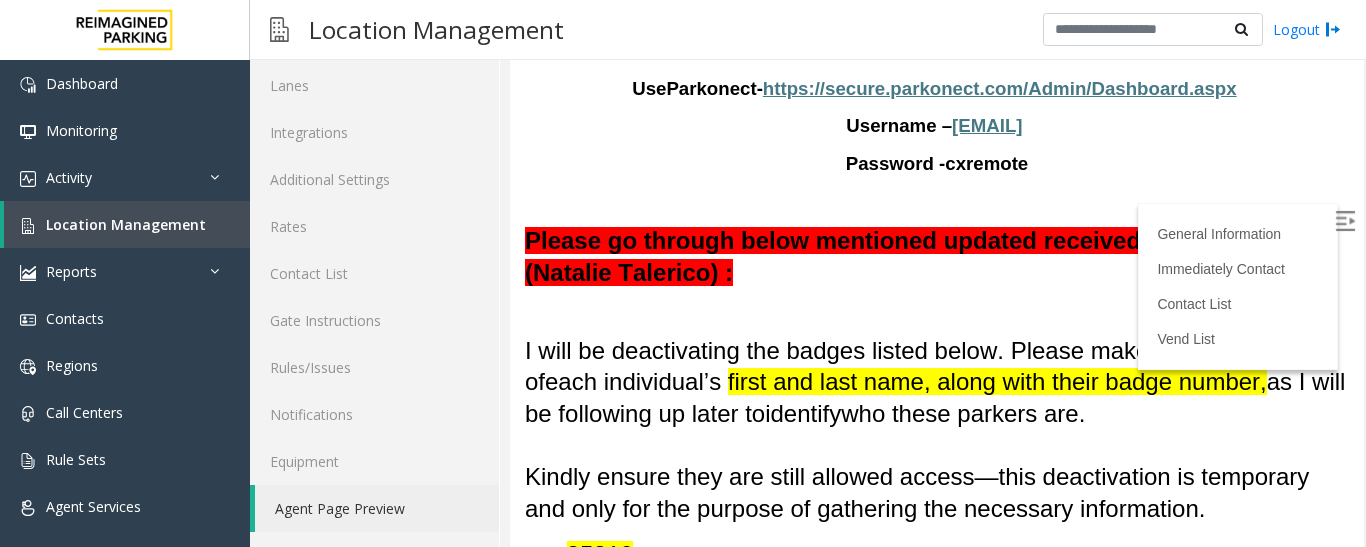 click on "https://secure.parkonect.com/Admin/Dashboard.aspx" at bounding box center [1000, 88] 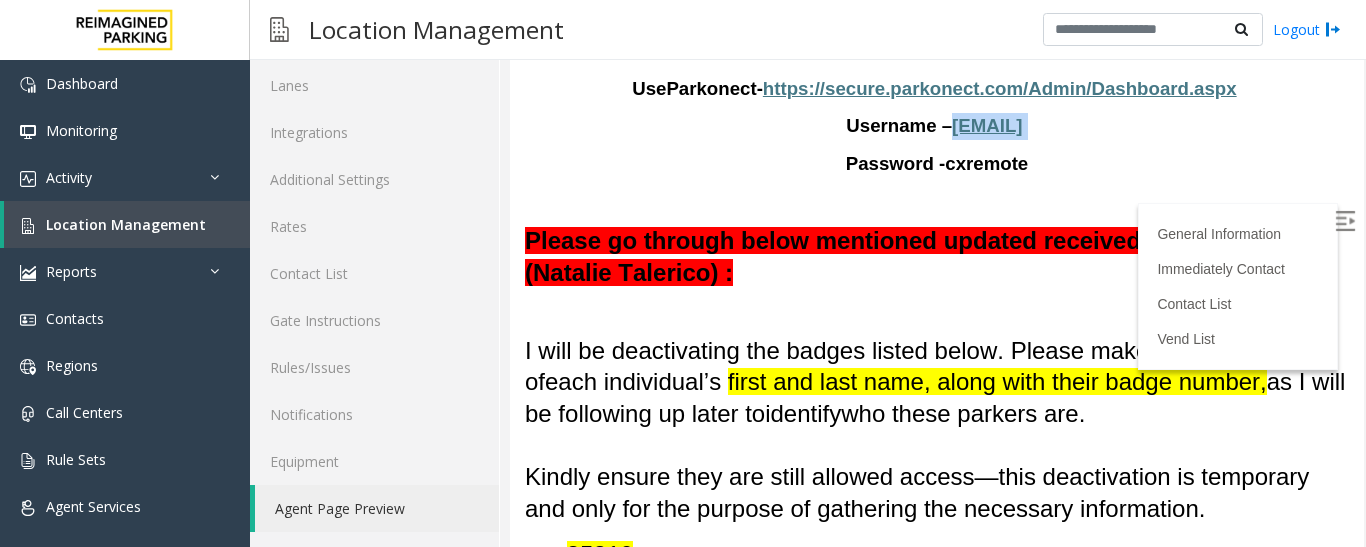 drag, startPoint x: 1084, startPoint y: 167, endPoint x: 887, endPoint y: 167, distance: 197 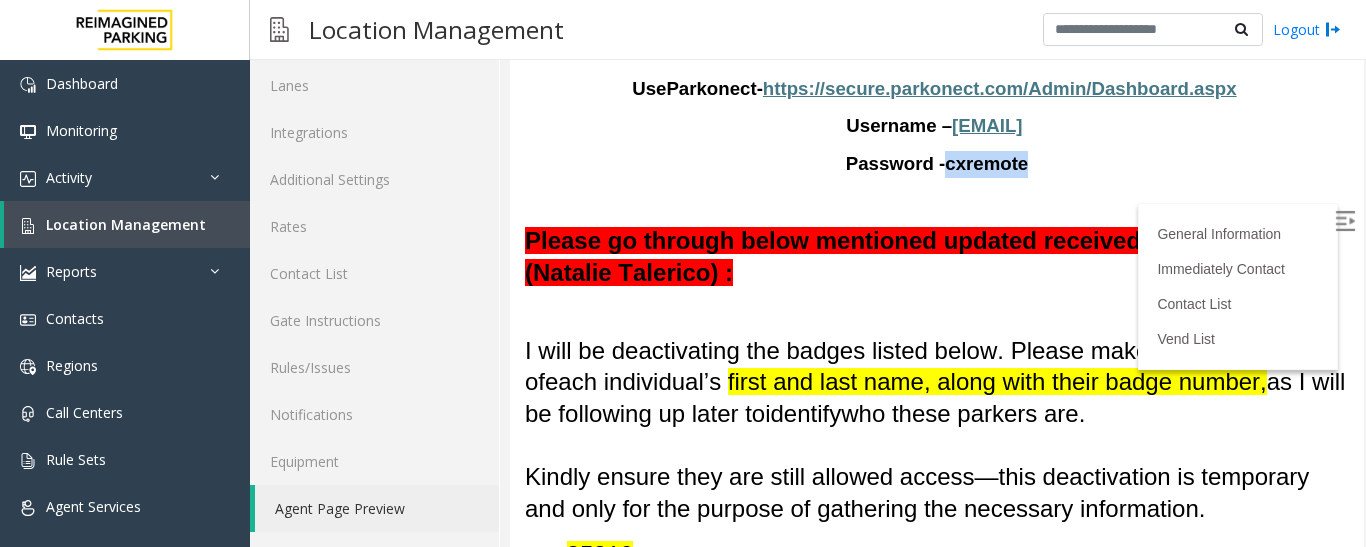 drag, startPoint x: 1085, startPoint y: 216, endPoint x: 975, endPoint y: 201, distance: 111.01801 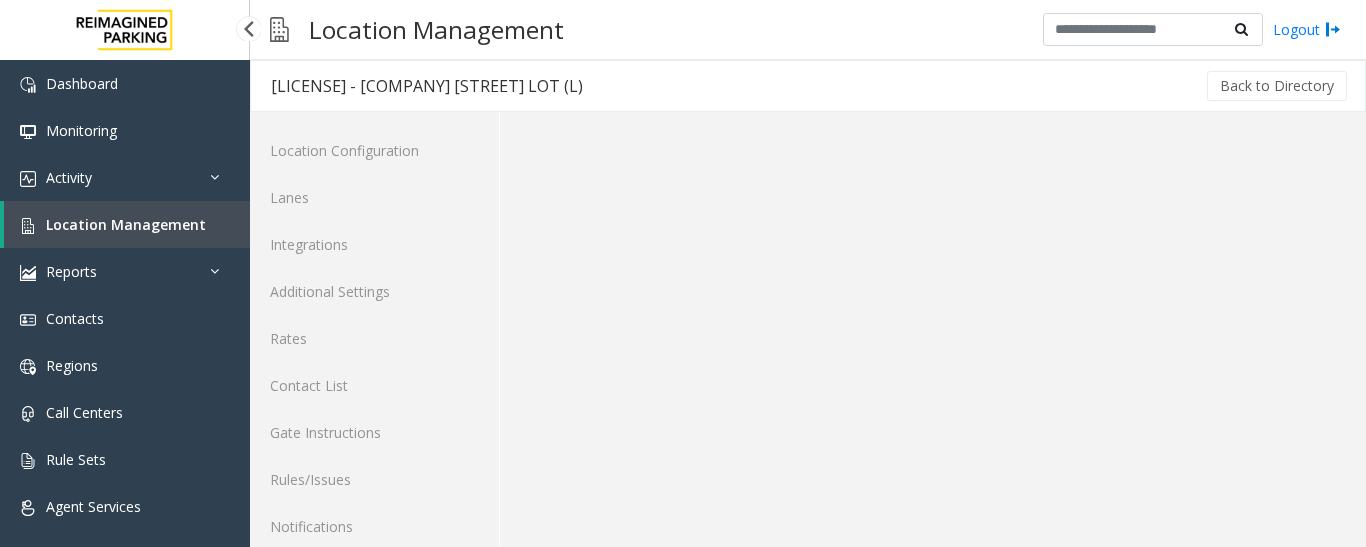 scroll, scrollTop: 0, scrollLeft: 0, axis: both 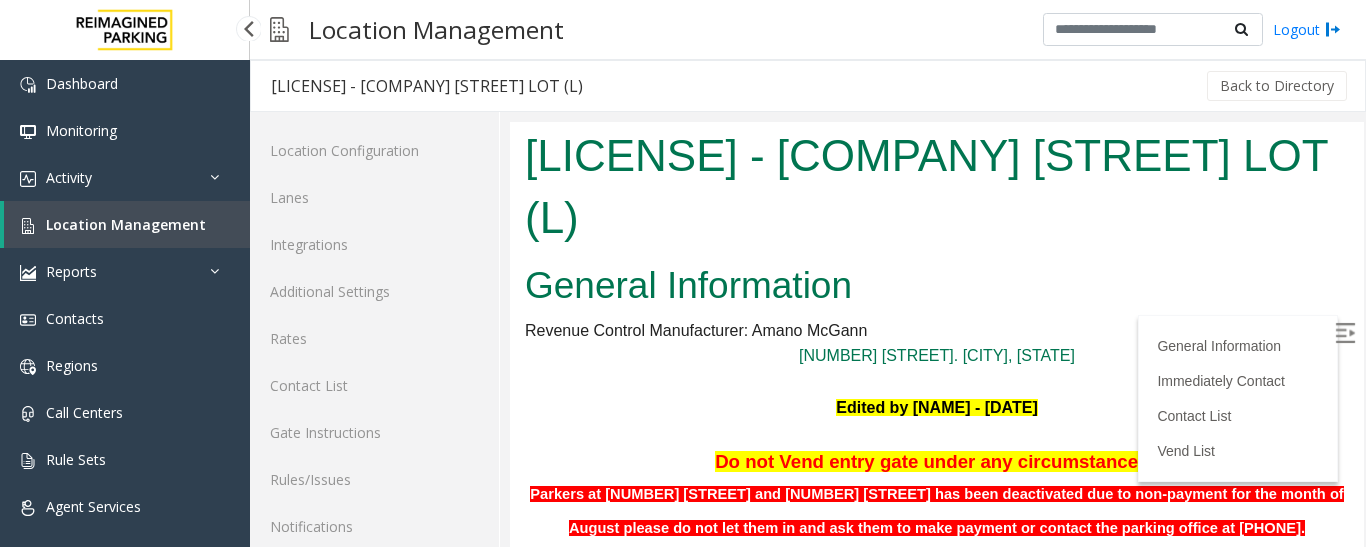 click on "Location Management" at bounding box center (127, 224) 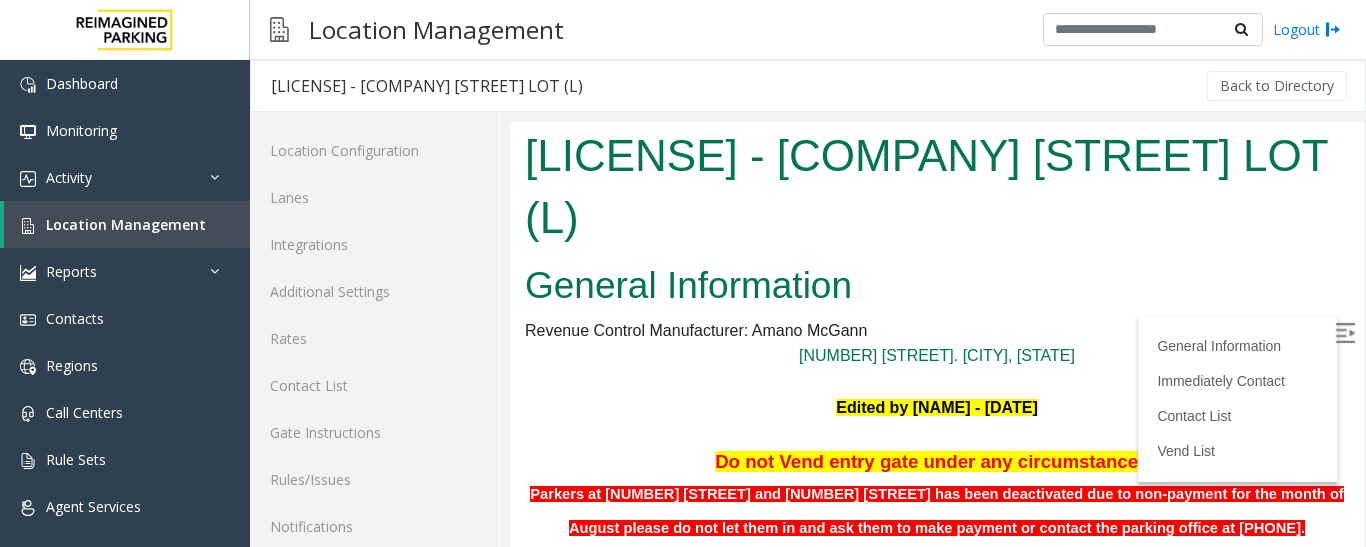 scroll, scrollTop: 0, scrollLeft: 0, axis: both 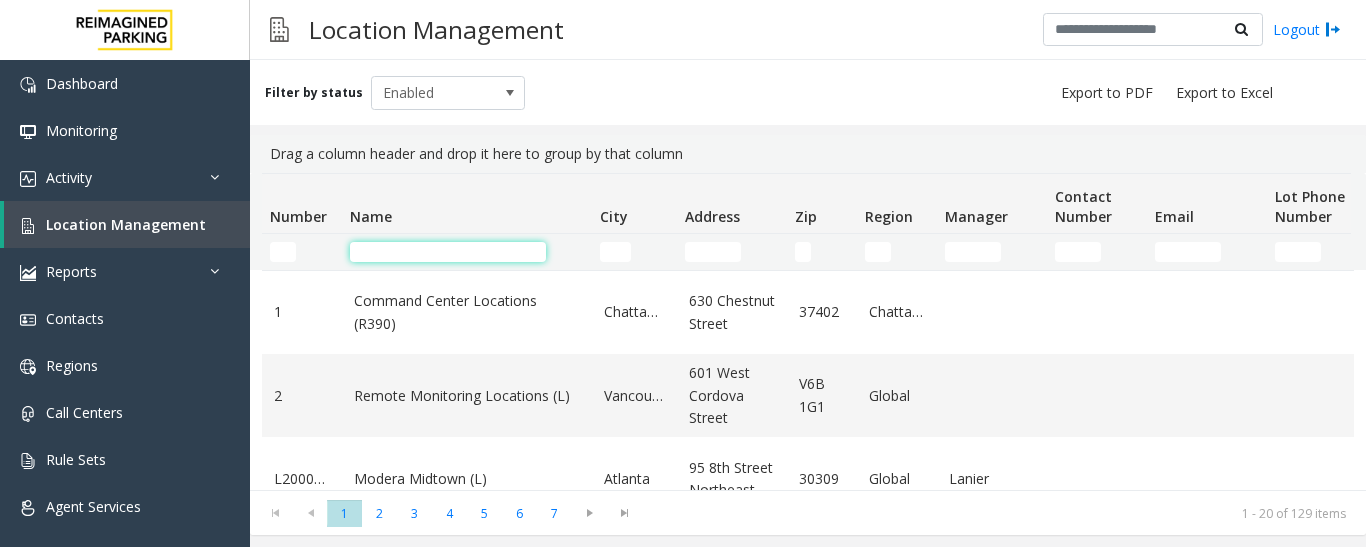 click 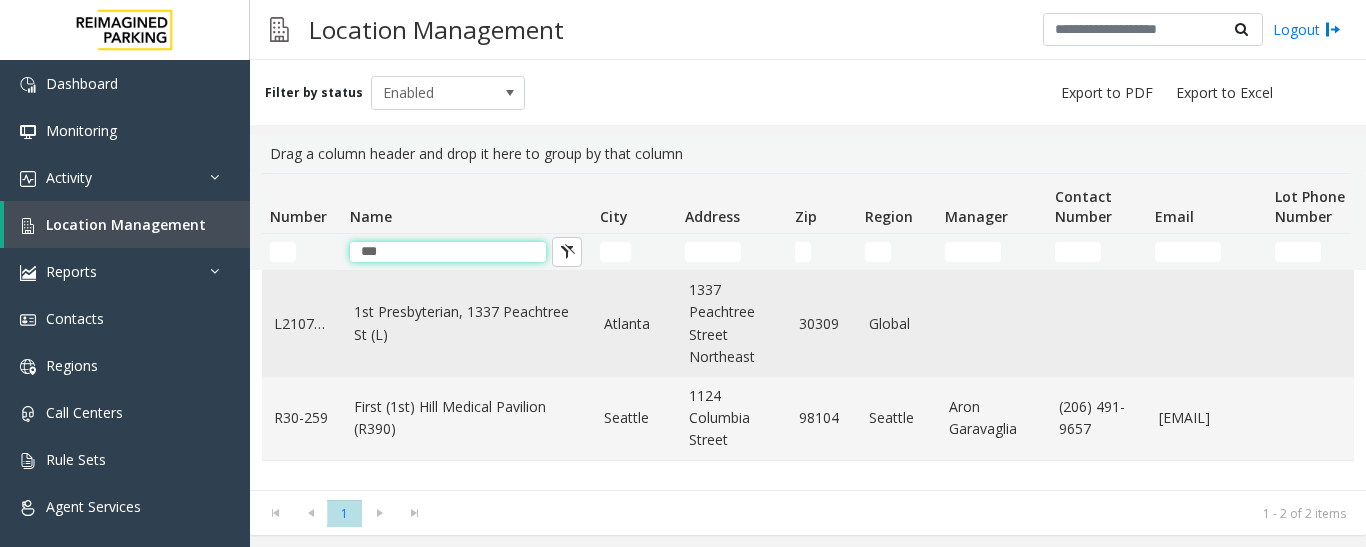 type on "***" 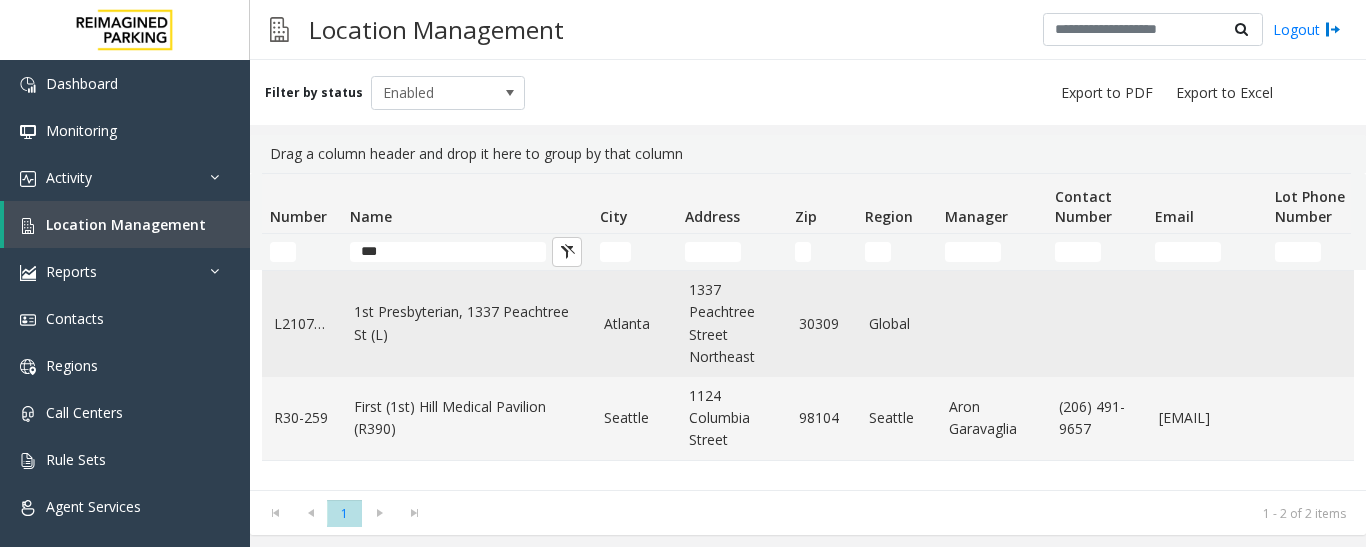 click on "1st Presbyterian, 1337 Peachtree St (L)" 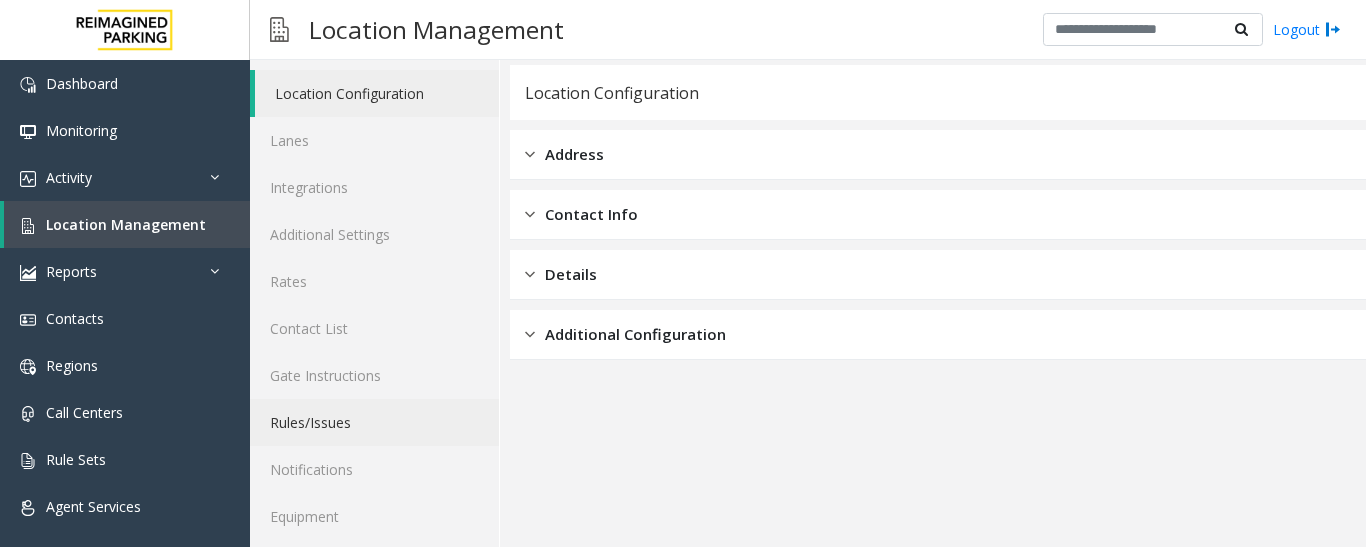 scroll, scrollTop: 112, scrollLeft: 0, axis: vertical 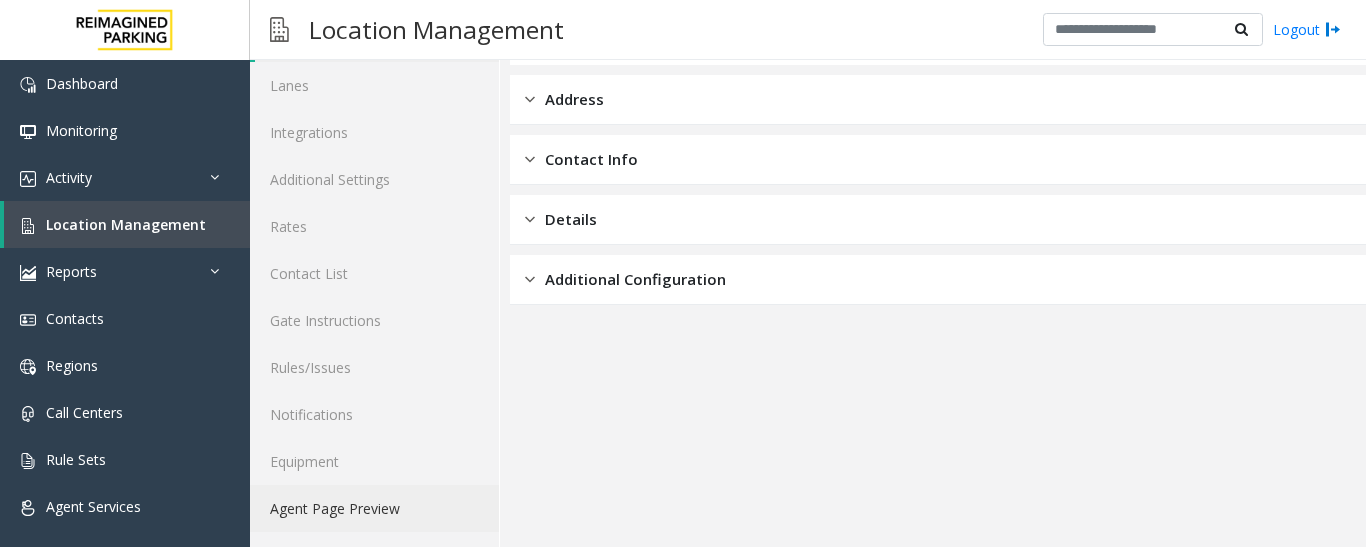 click on "Agent Page Preview" 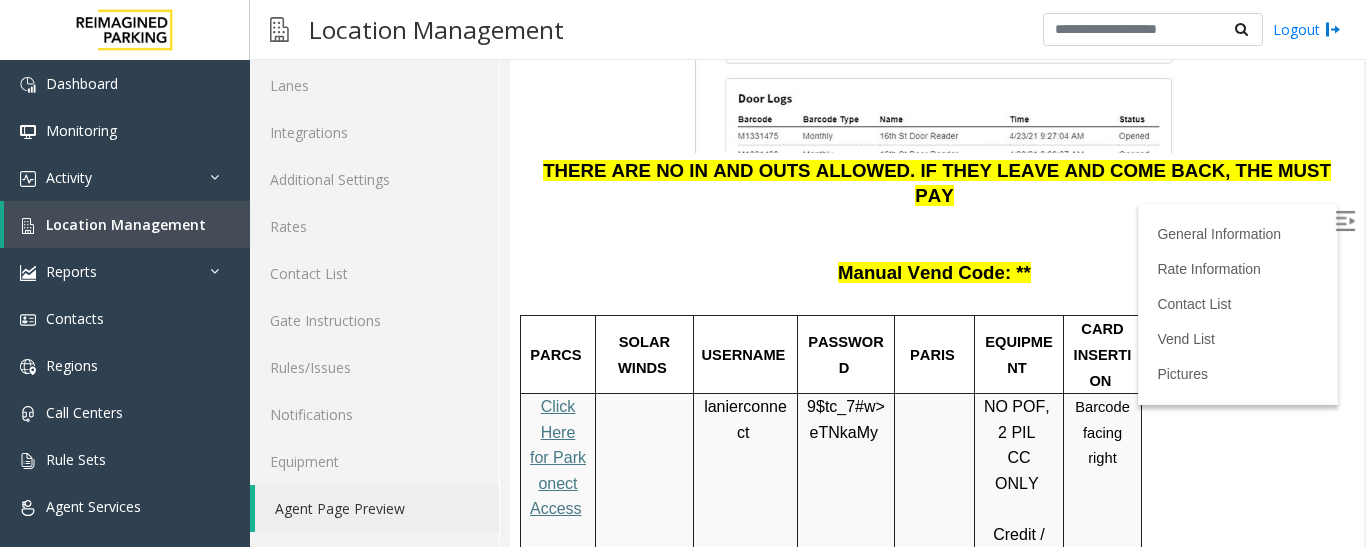 scroll, scrollTop: 2500, scrollLeft: 0, axis: vertical 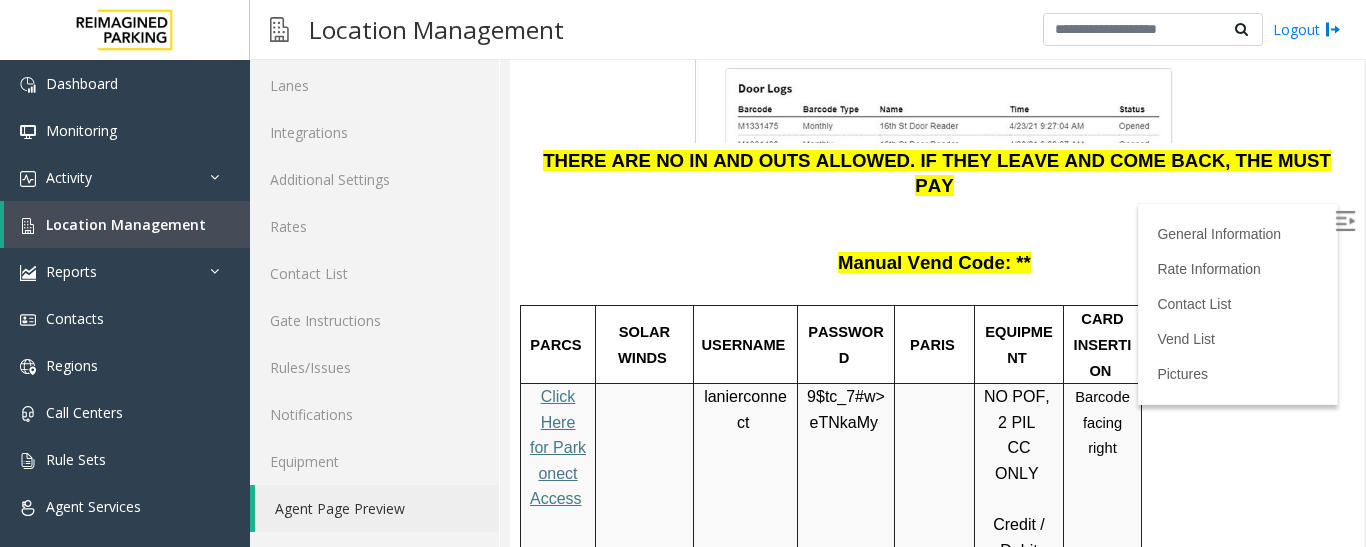 click on "Click Here for Parkonect Access" at bounding box center (558, 447) 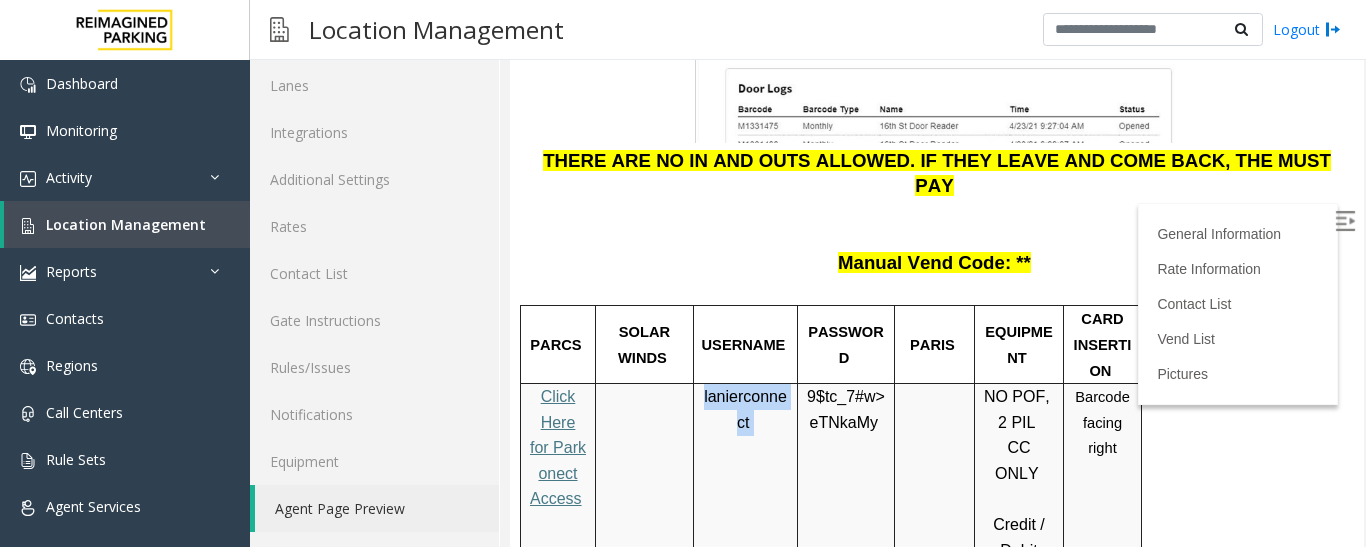click on "lanierconnect" at bounding box center (745, 410) 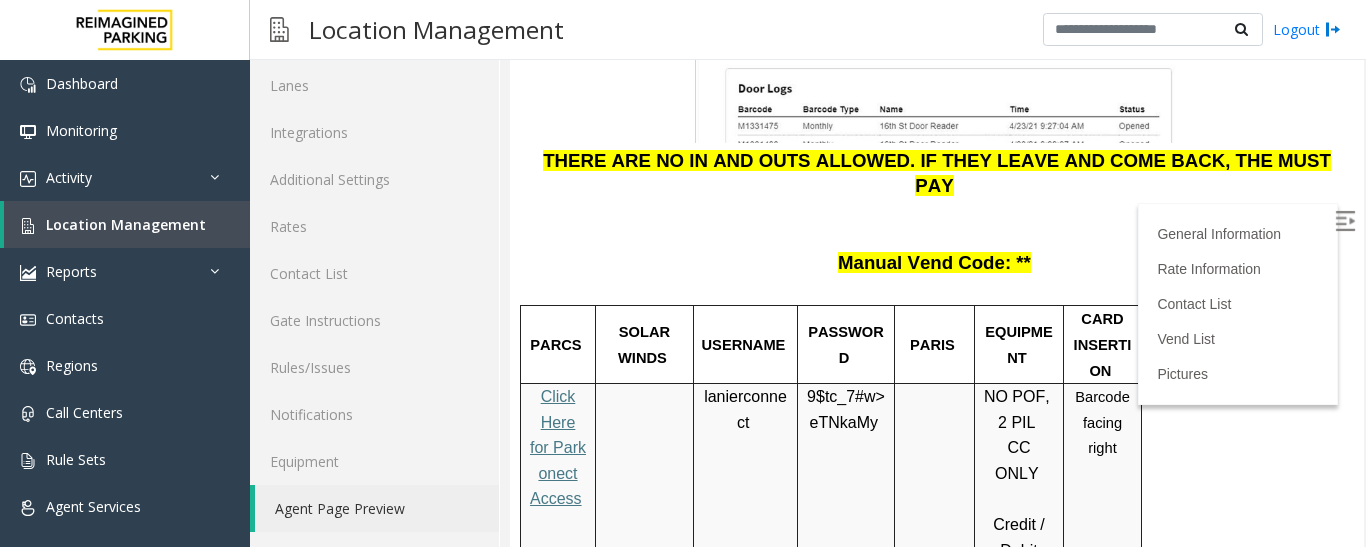 click on "9$tc_7#w> eTNkaMy" at bounding box center (846, 409) 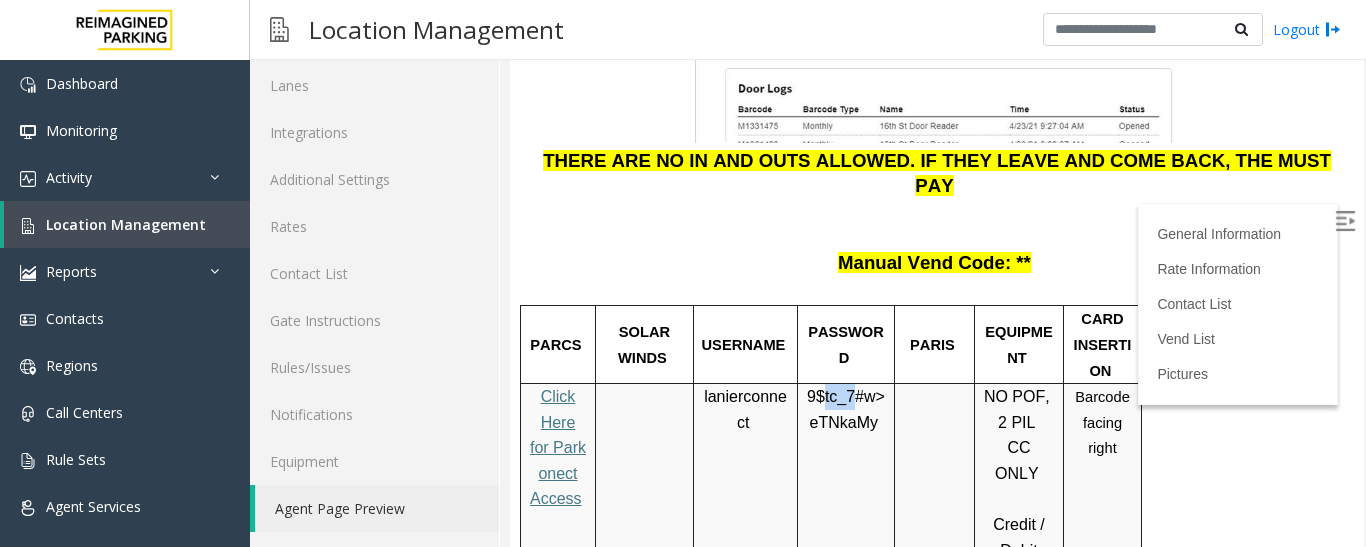 click on "9$tc_7#w> eTNkaMy" at bounding box center (846, 409) 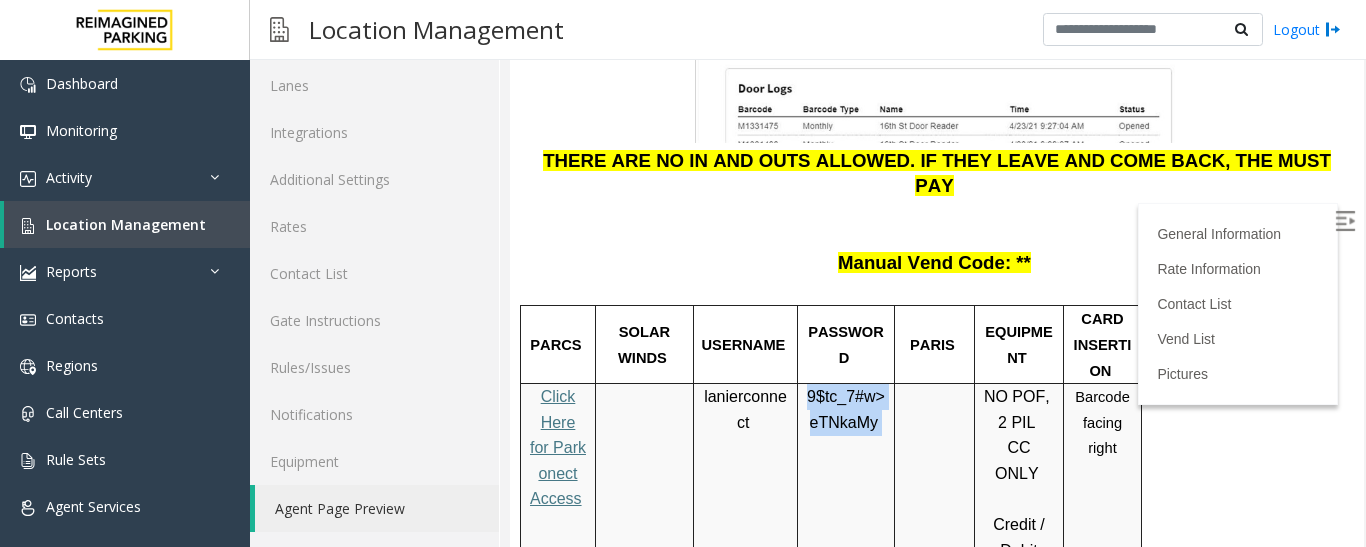 click on "9$tc_7#w> eTNkaMy" at bounding box center (846, 409) 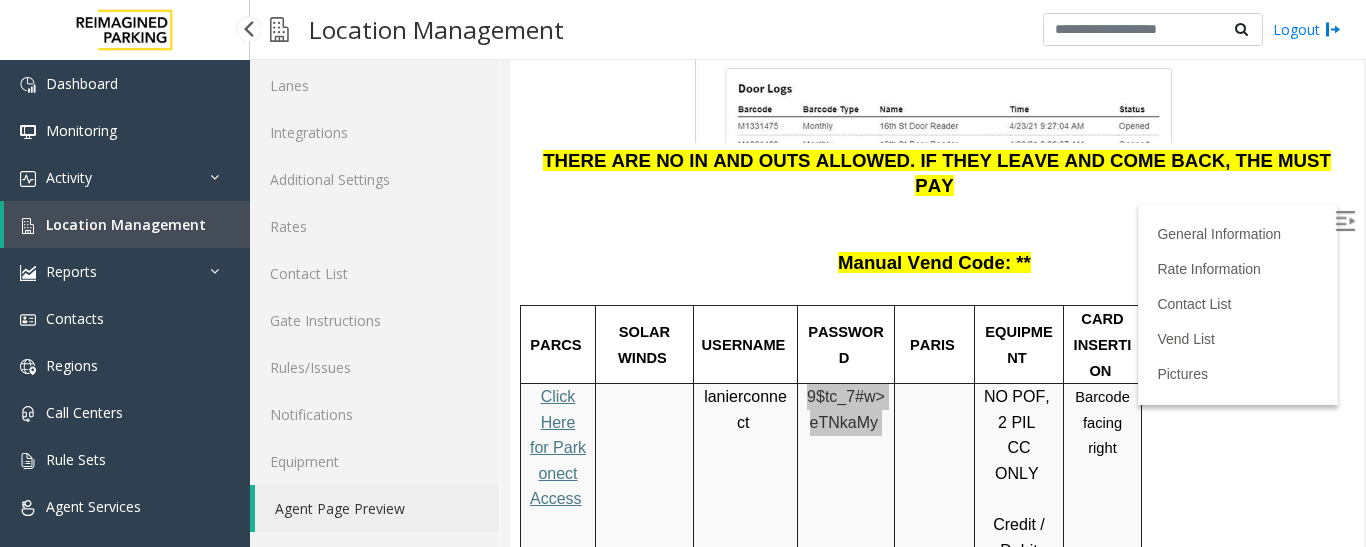 click on "Location Management" at bounding box center (126, 224) 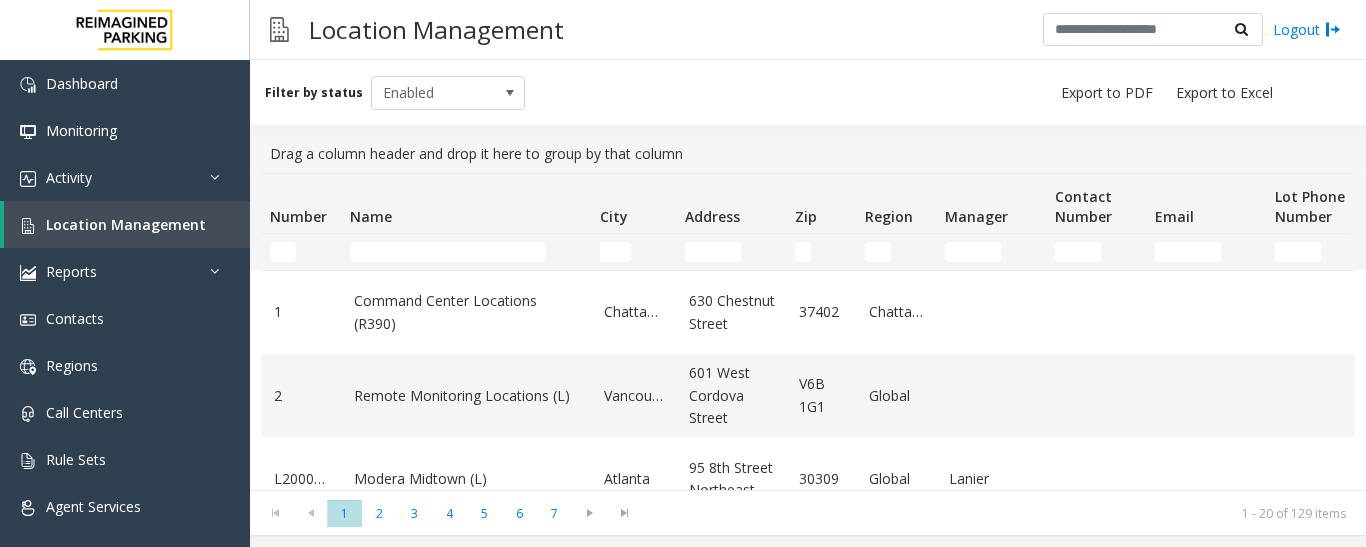 scroll, scrollTop: 0, scrollLeft: 0, axis: both 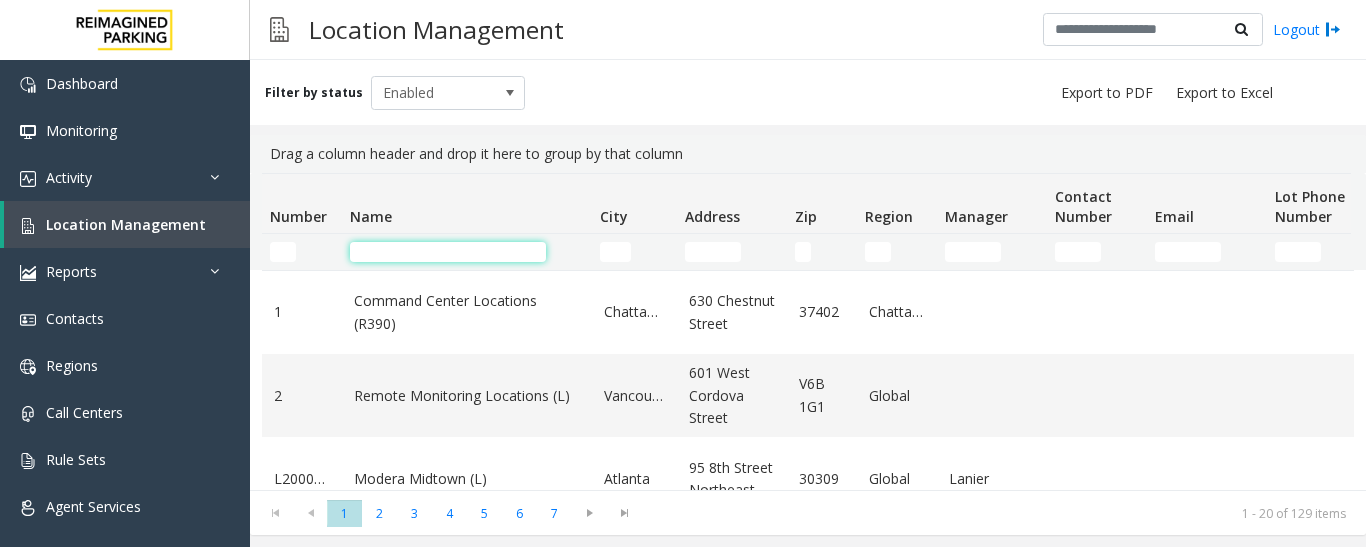 click 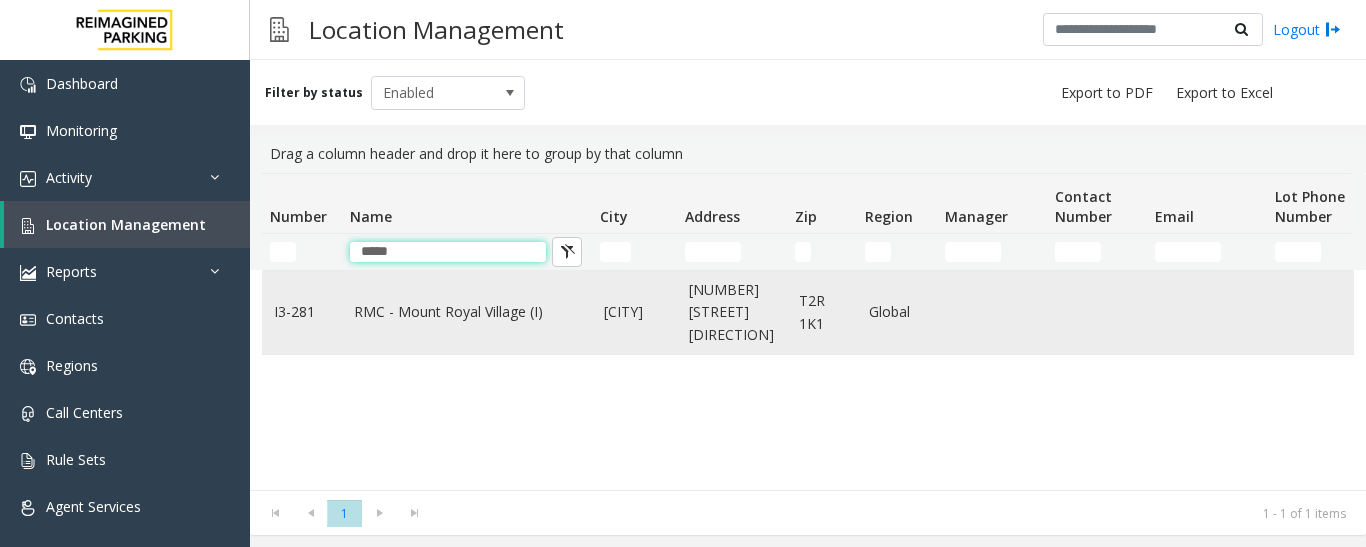 type on "*****" 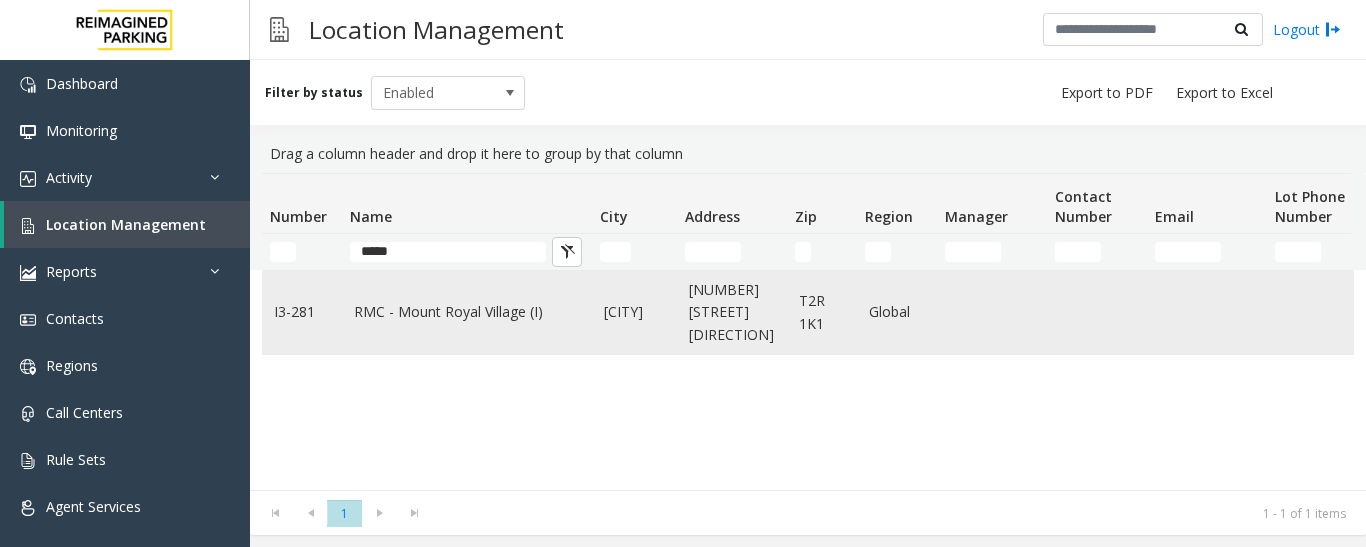 click on "RMC - Mount Royal Village (I)" 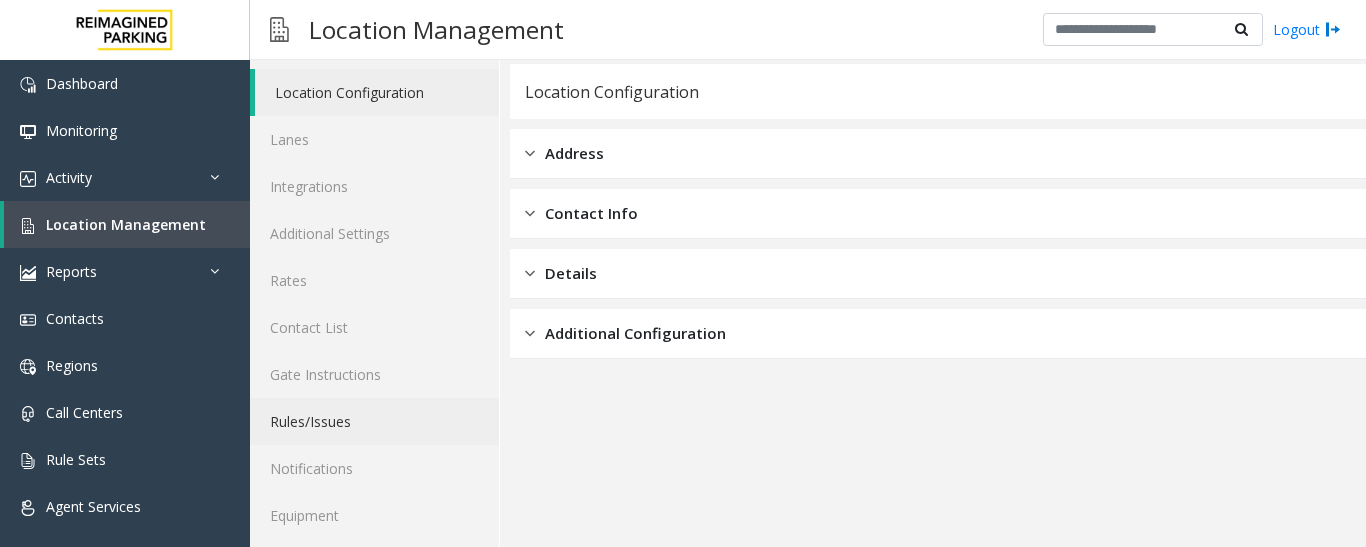 scroll, scrollTop: 112, scrollLeft: 0, axis: vertical 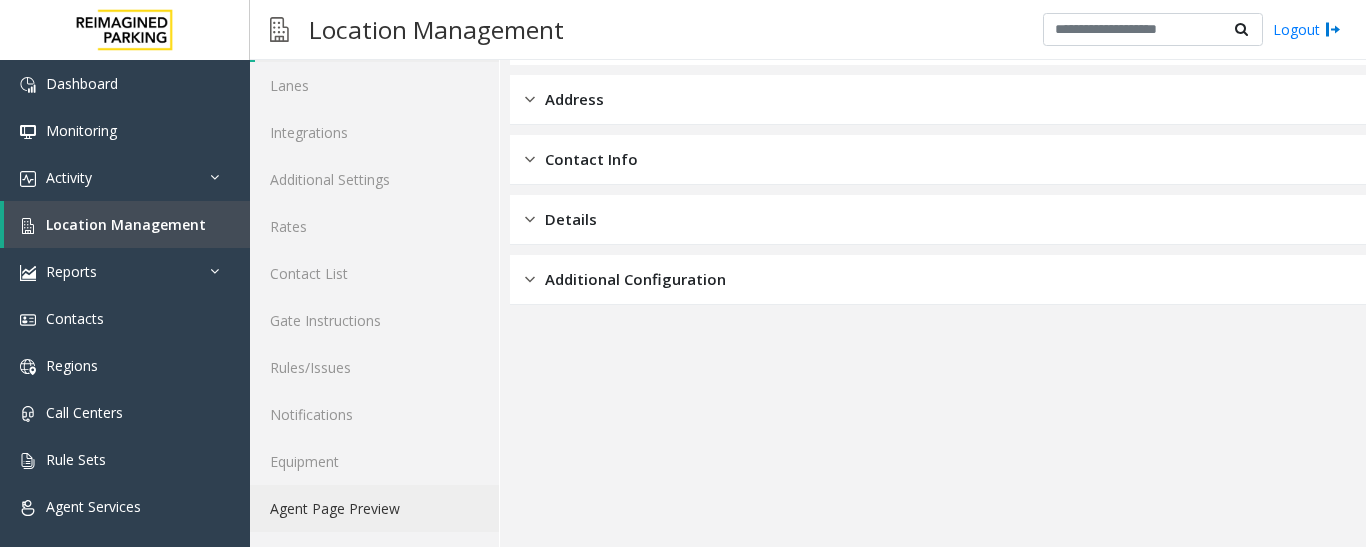 click on "Agent Page Preview" 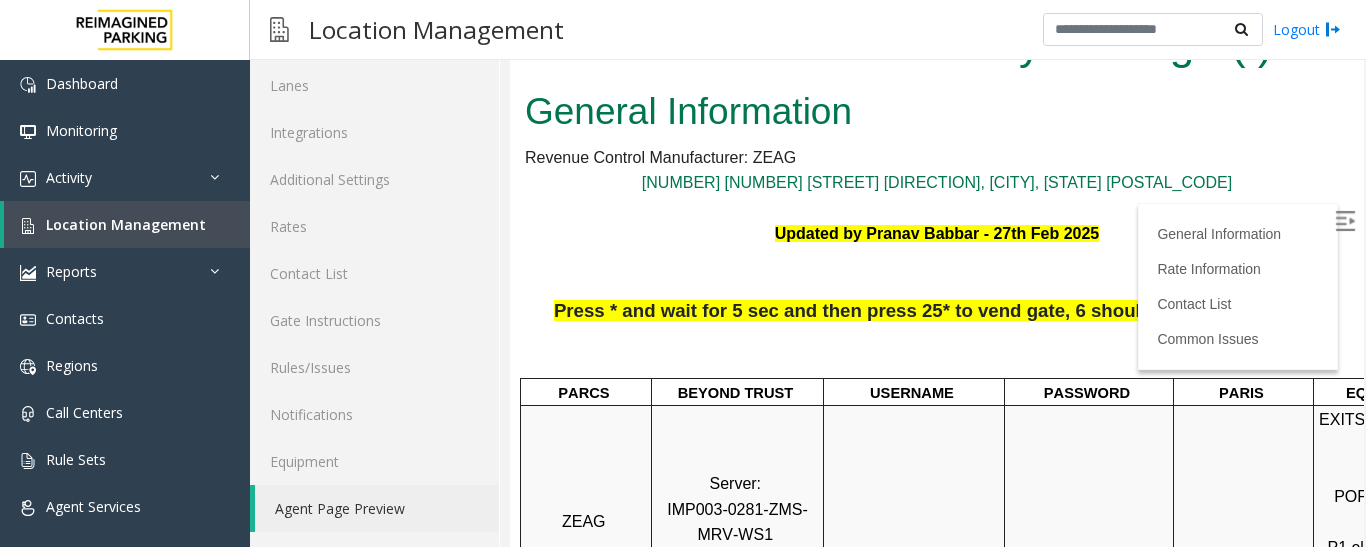 scroll, scrollTop: 0, scrollLeft: 0, axis: both 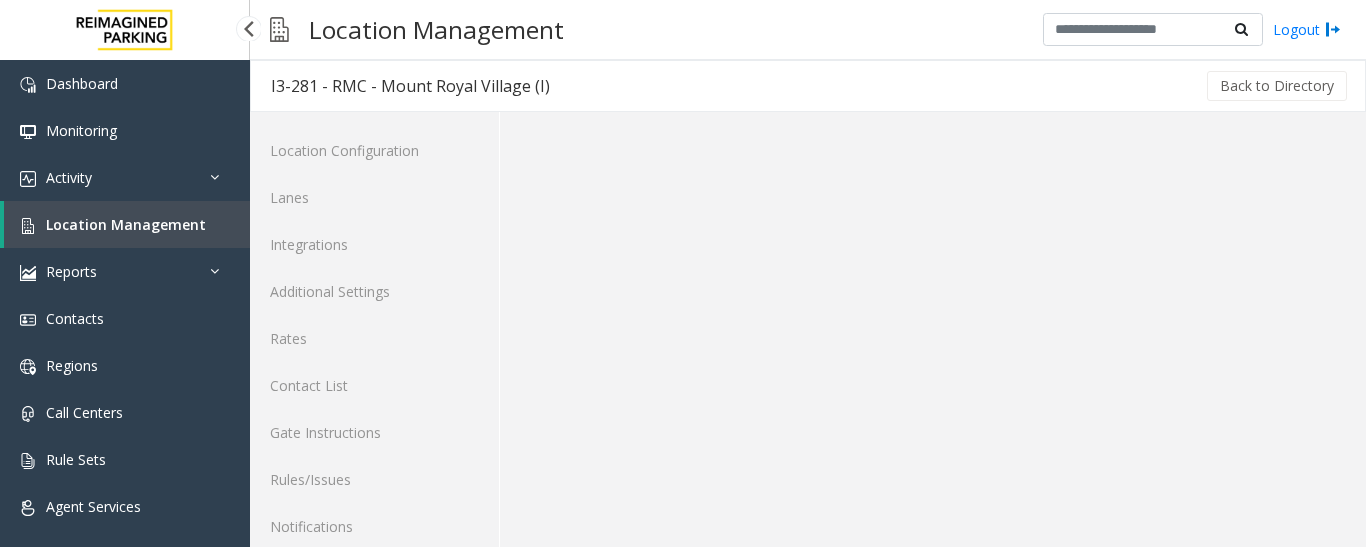click on "Location Management" at bounding box center [127, 224] 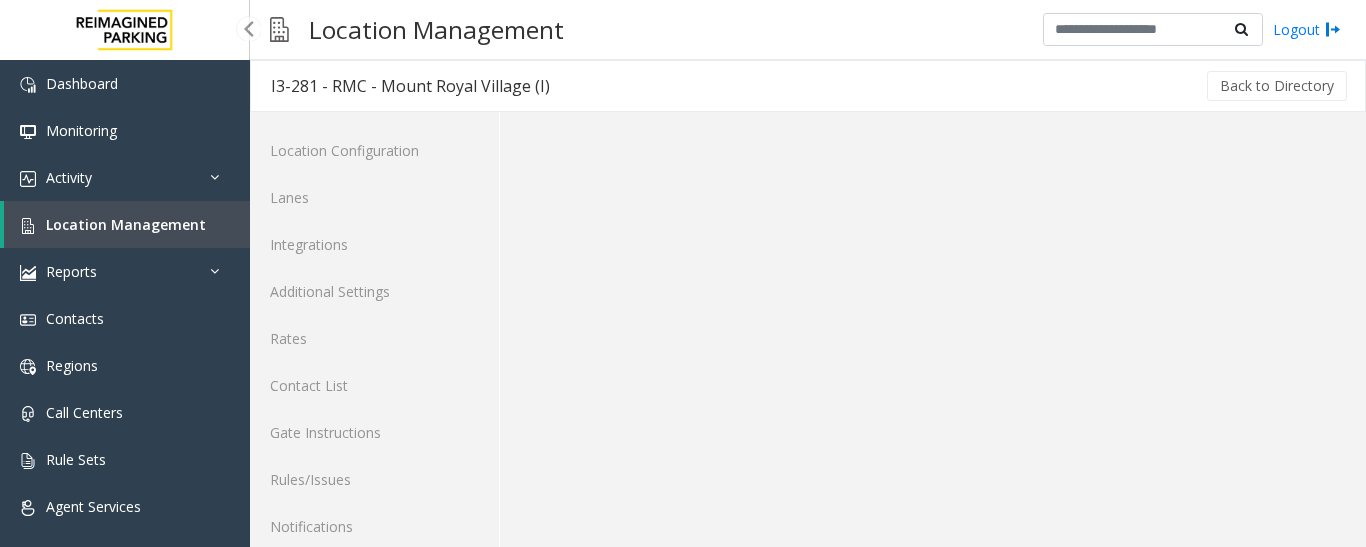 scroll, scrollTop: 0, scrollLeft: 0, axis: both 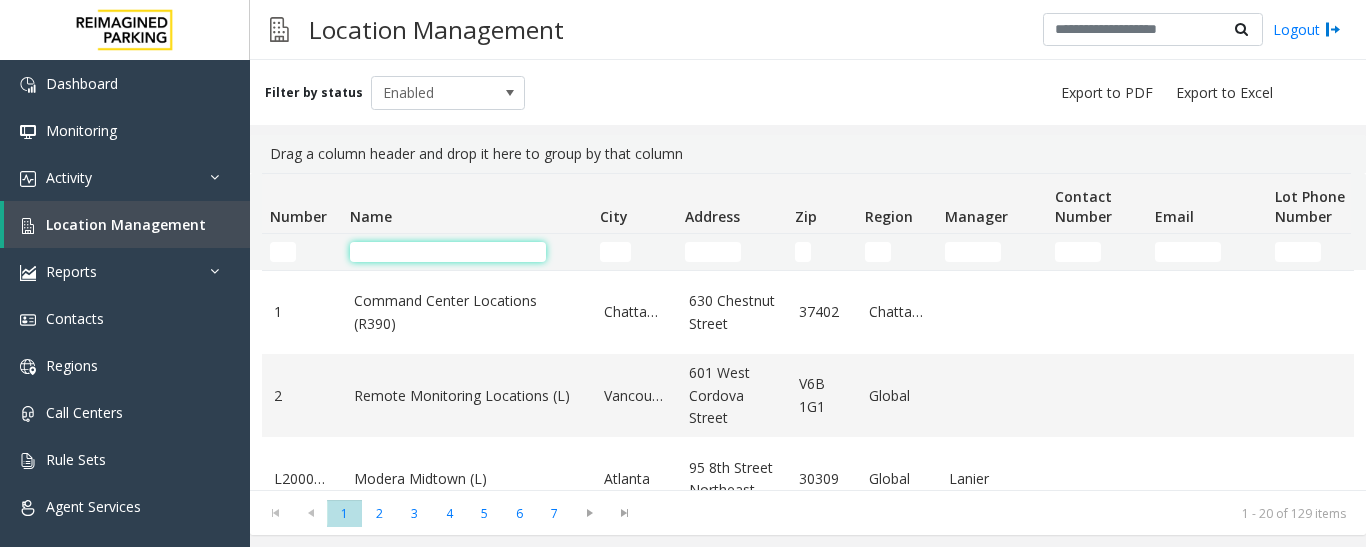 click 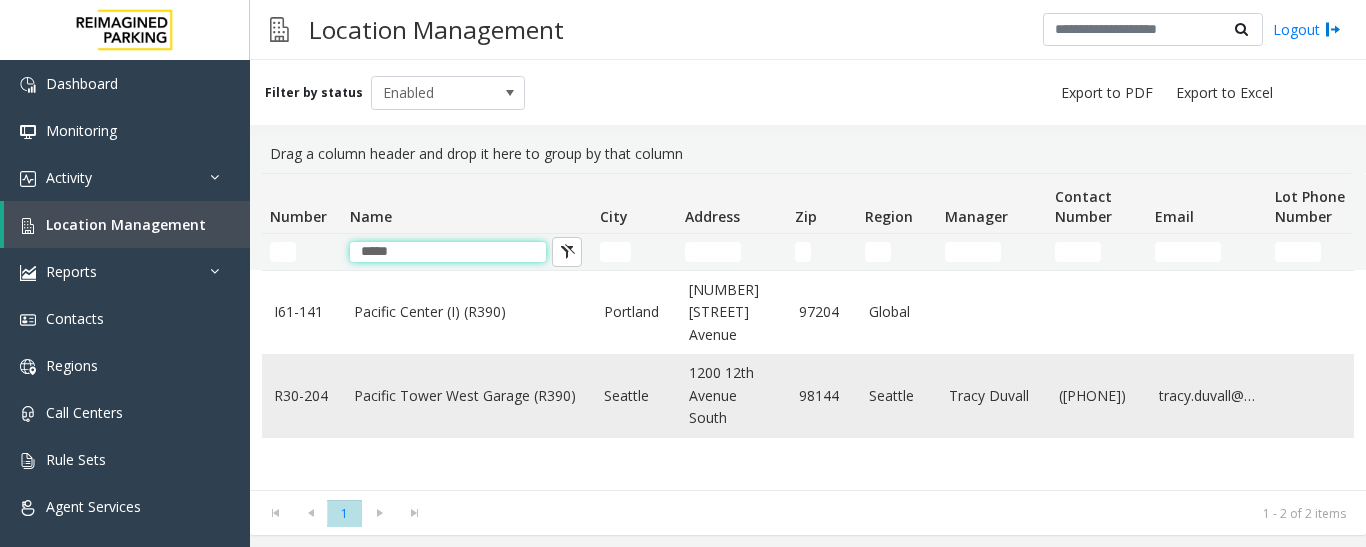 type on "*****" 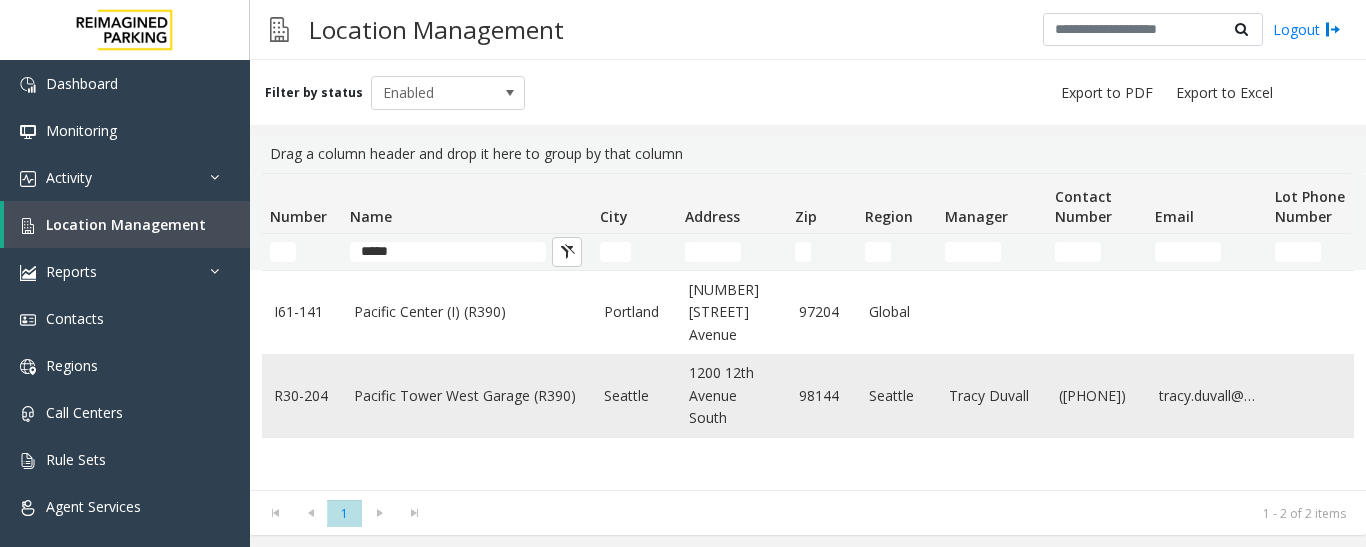 click on "Pacific Tower West Garage (R390)" 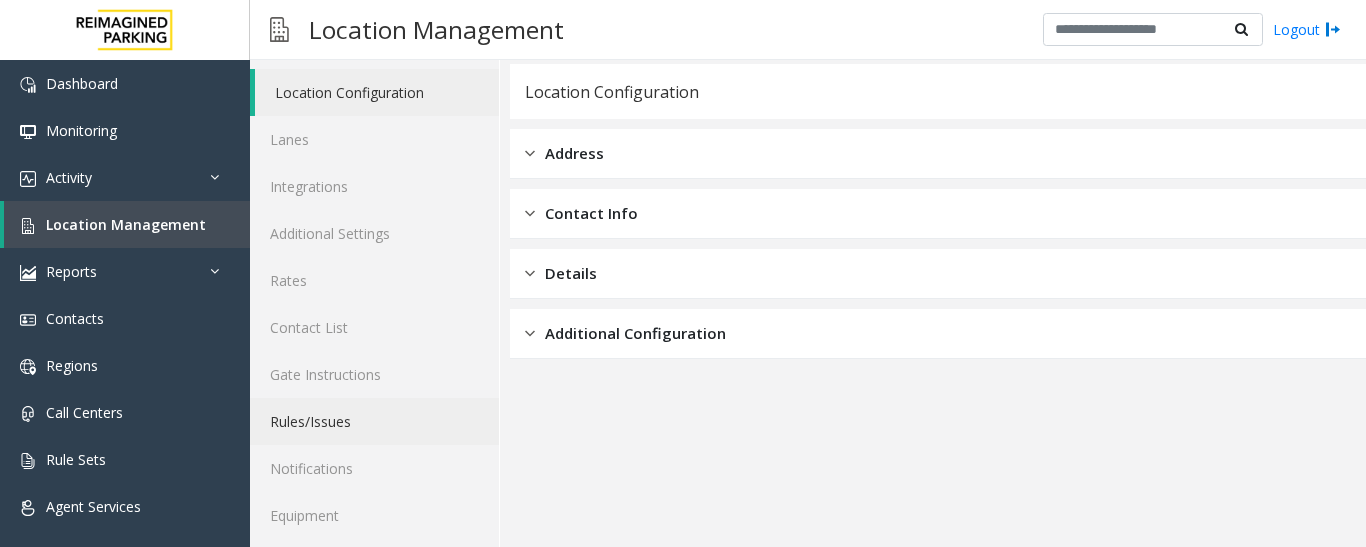 scroll, scrollTop: 112, scrollLeft: 0, axis: vertical 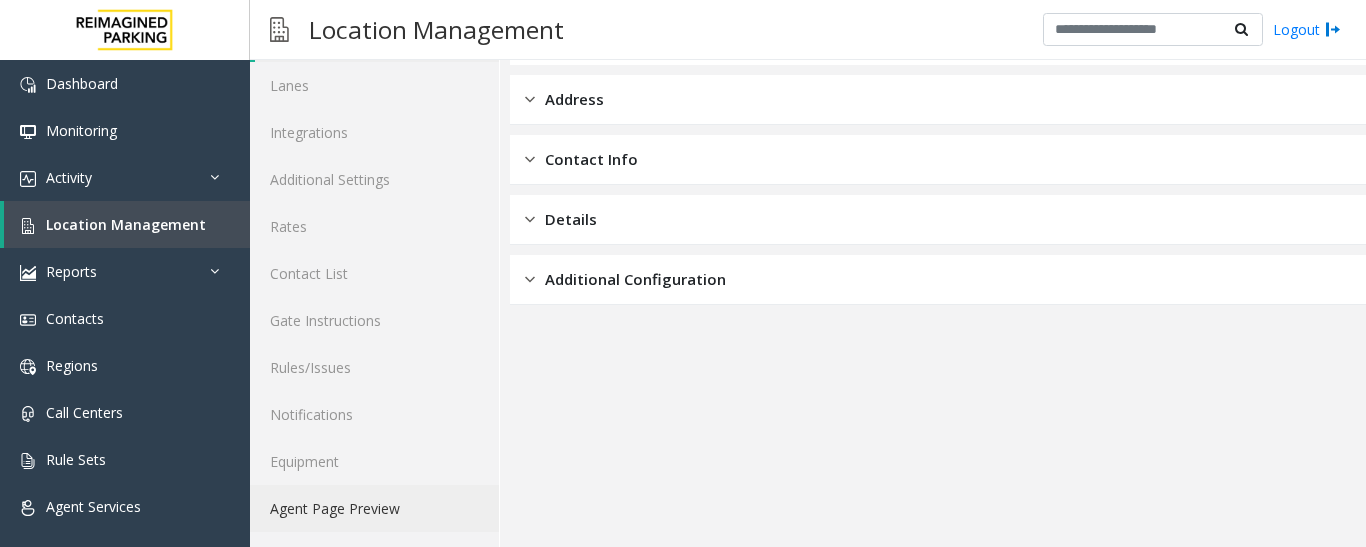 click on "Agent Page Preview" 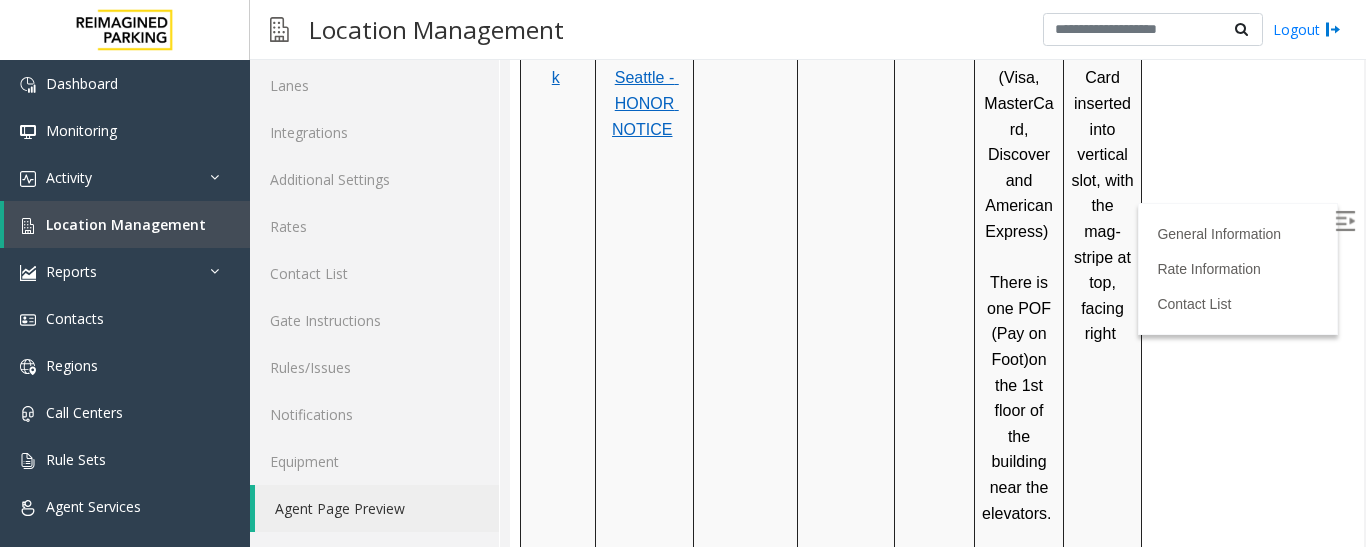 scroll, scrollTop: 956, scrollLeft: 0, axis: vertical 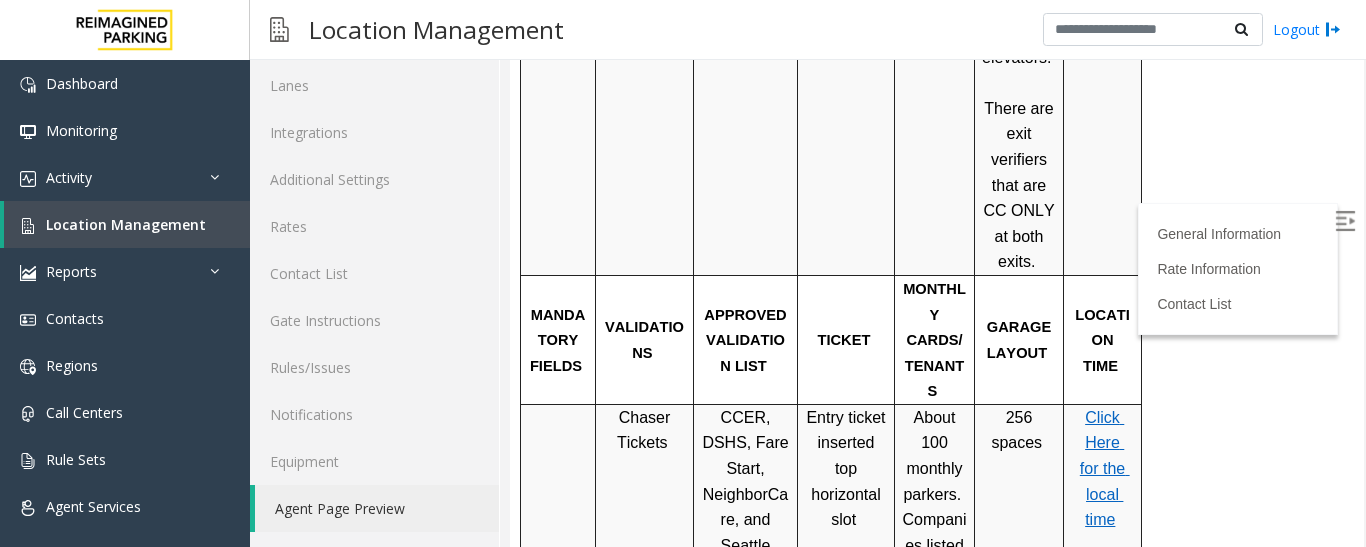 click at bounding box center [1347, 224] 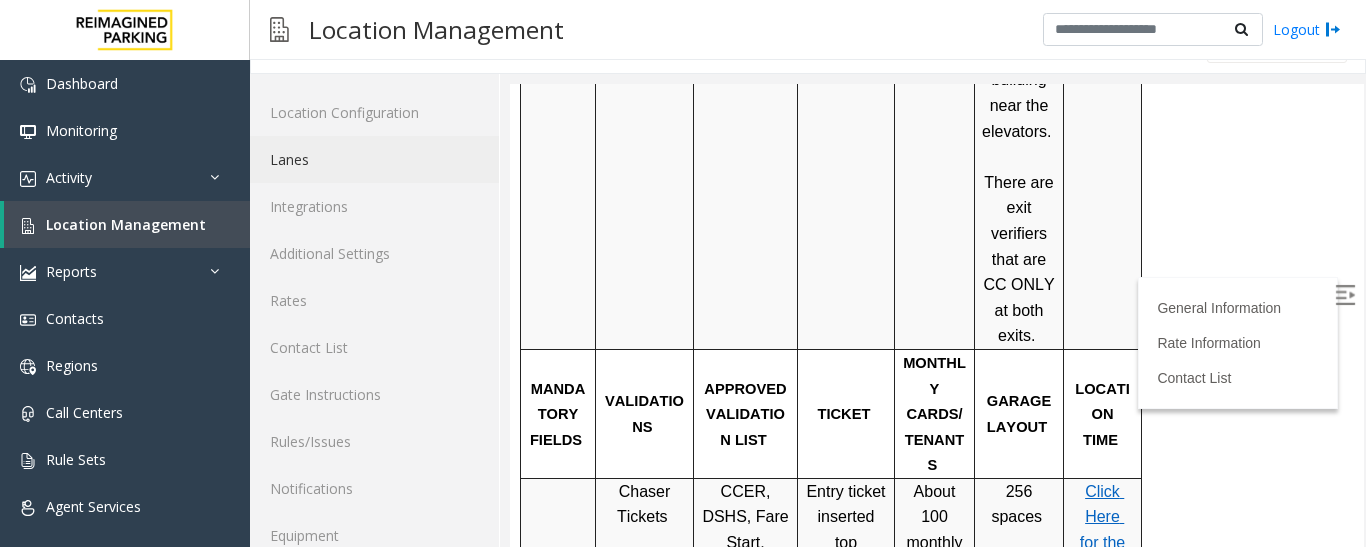 scroll, scrollTop: 0, scrollLeft: 0, axis: both 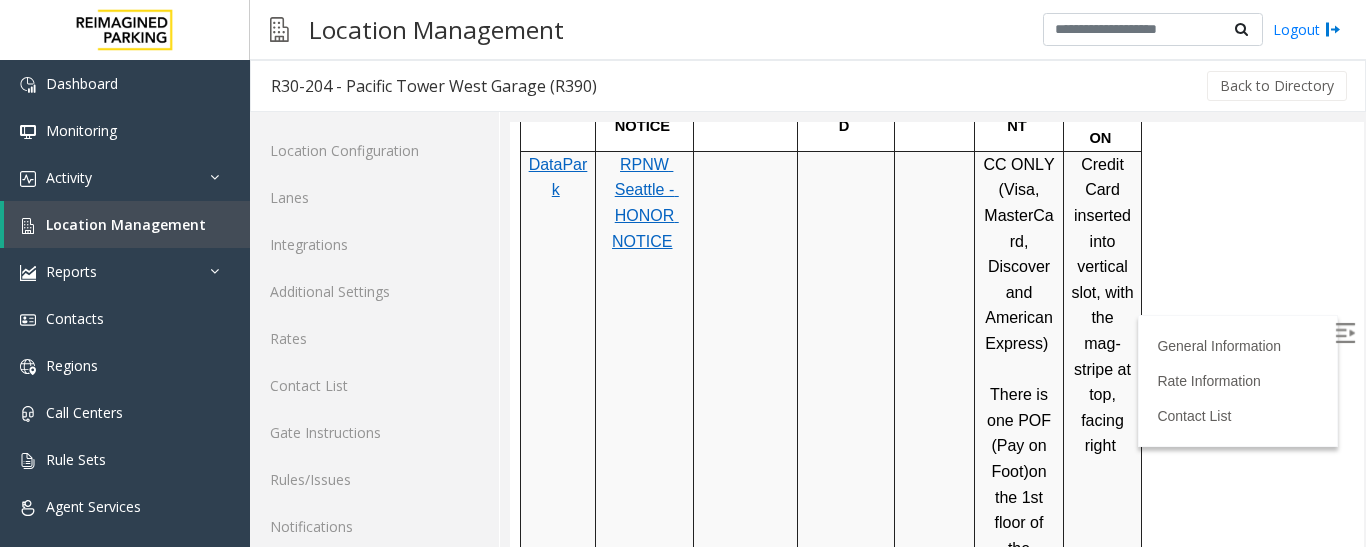 click on "General Information
1200 12th Ave. S. Seattle, WA Updated by Pranav Babbar - 24th May 2024 IF A CUSTOMER IS UNABLE TO PAY - CLICK HERE TO ISSUE HONOR NOTICE   Only Incase of  LONG QUEUES  due to Ticket Jam or CC Jam, you can vend the gate for better customer experience PARCS   HONOR NOTICE   USERNAME   PASSWORD   PARIS   EQUIPMENT   CARD INSERTION   DataPark   RPNW Seattle - HONOR NOTICE         CC ONLY ( Visa, MasterCard, Discover and American Express)     There is one POF (Pay on Foot)  on the 1st floor of the building near the elevators.     There are exit verifiers that are CC ONLY at both exits.    Credit Card inserted into vertical slot, with the mag-stripe at top, facing right   MANDATORY FIELDS   VALIDATIONS   APPROVED VALIDATION LIST   TICKET   MONTHLY CARDS/TENANTS   GARAGE LAYOUT   LOCATION TIME     Chaser Tickets   CCER, DSHS, Fare Start, NeighborCare , and Seattle Community College and Pre-Sold for Events.      About 100 monthly parkers.     ." at bounding box center [937, 1159] 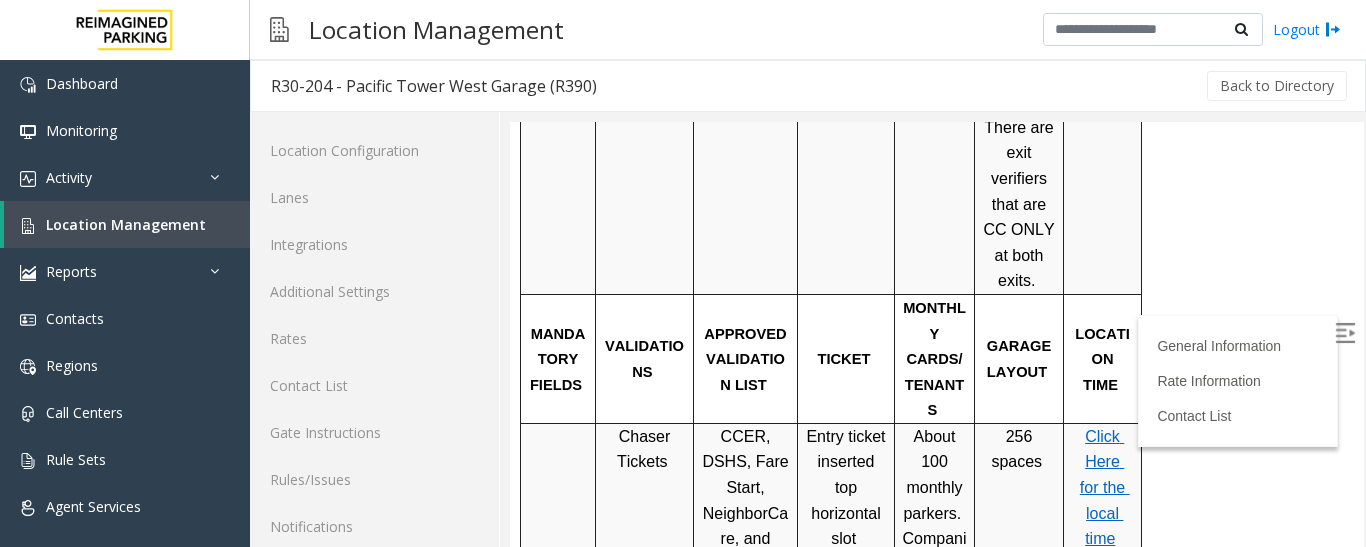 scroll, scrollTop: 1184, scrollLeft: 0, axis: vertical 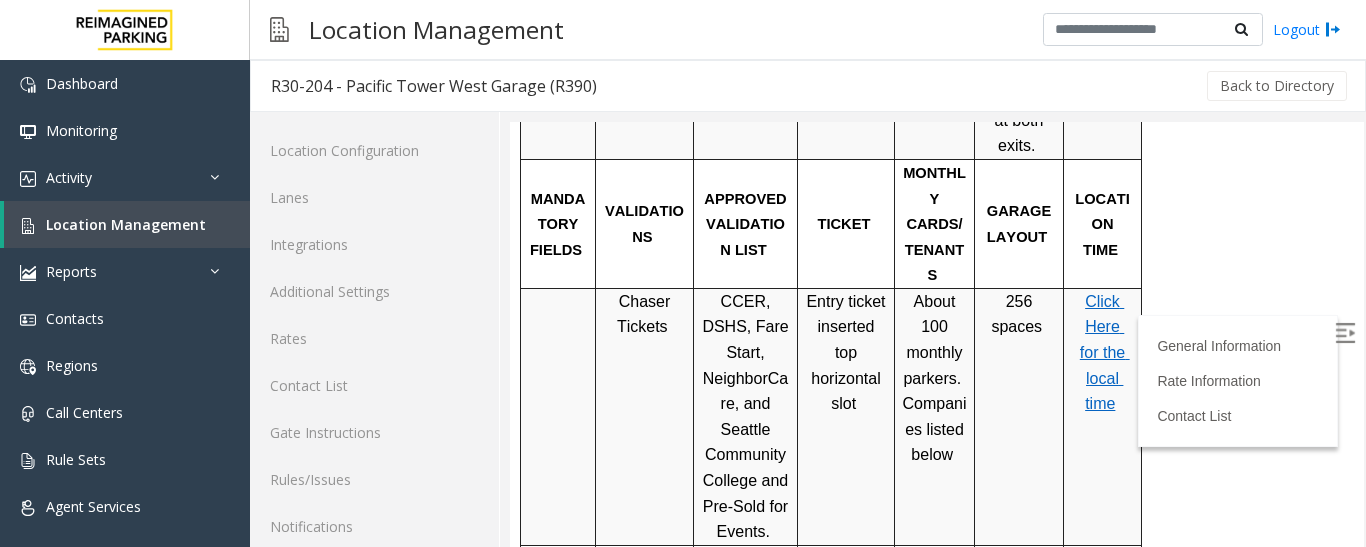 click on "Click Here for the local time" at bounding box center [1105, 352] 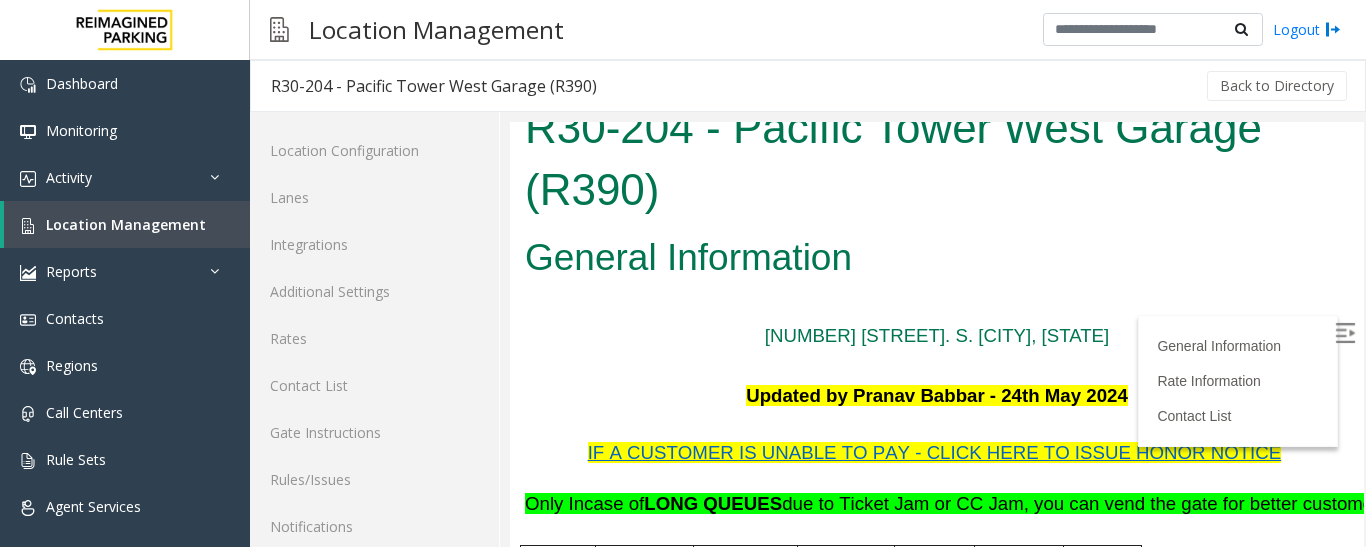 scroll, scrollTop: 0, scrollLeft: 0, axis: both 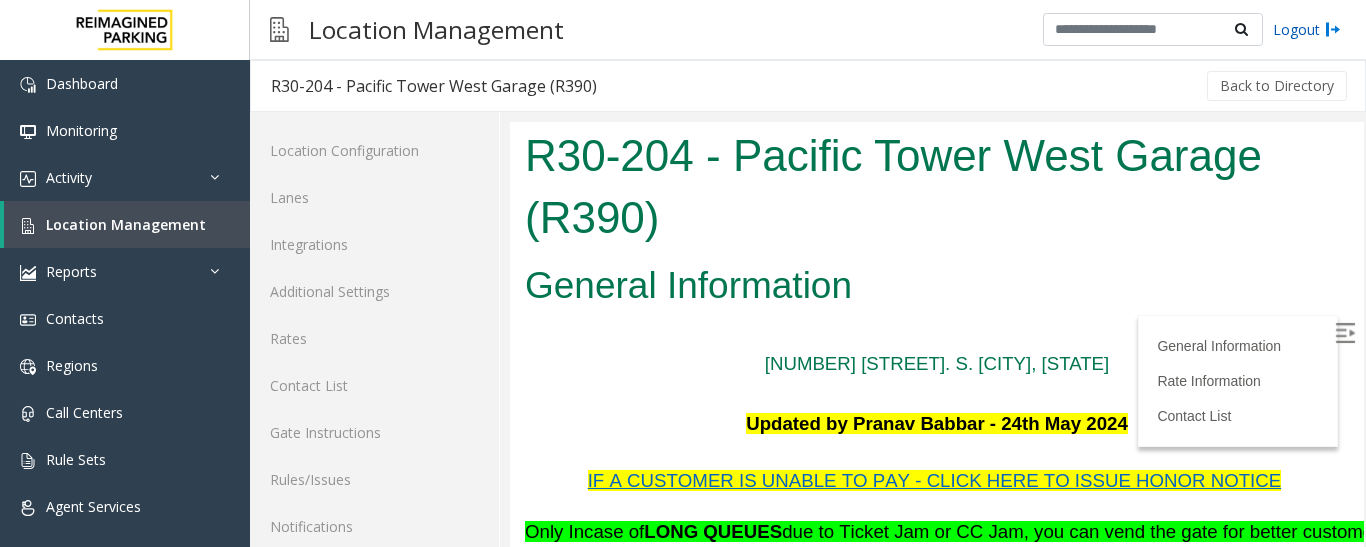 click on "Logout" at bounding box center (1307, 29) 